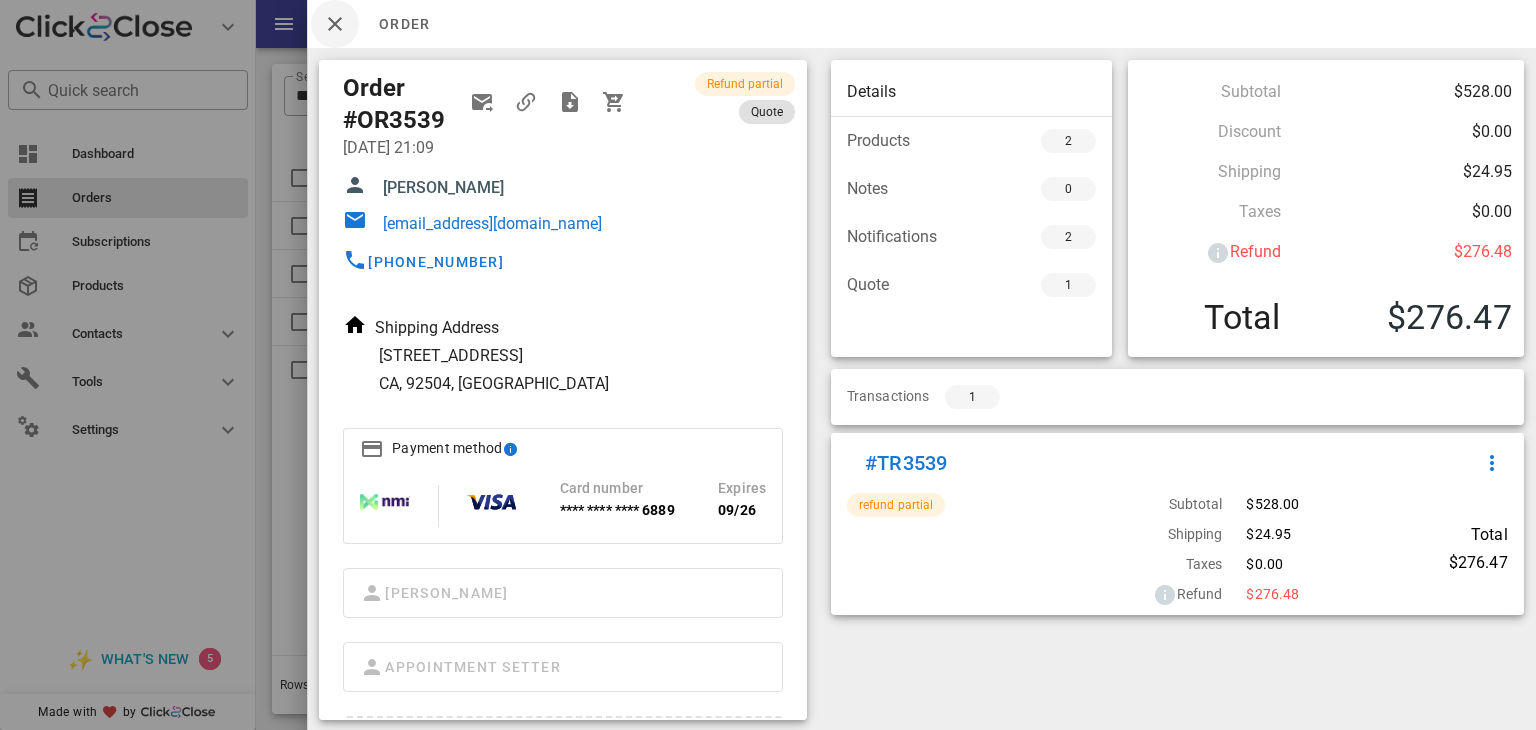 scroll, scrollTop: 0, scrollLeft: 0, axis: both 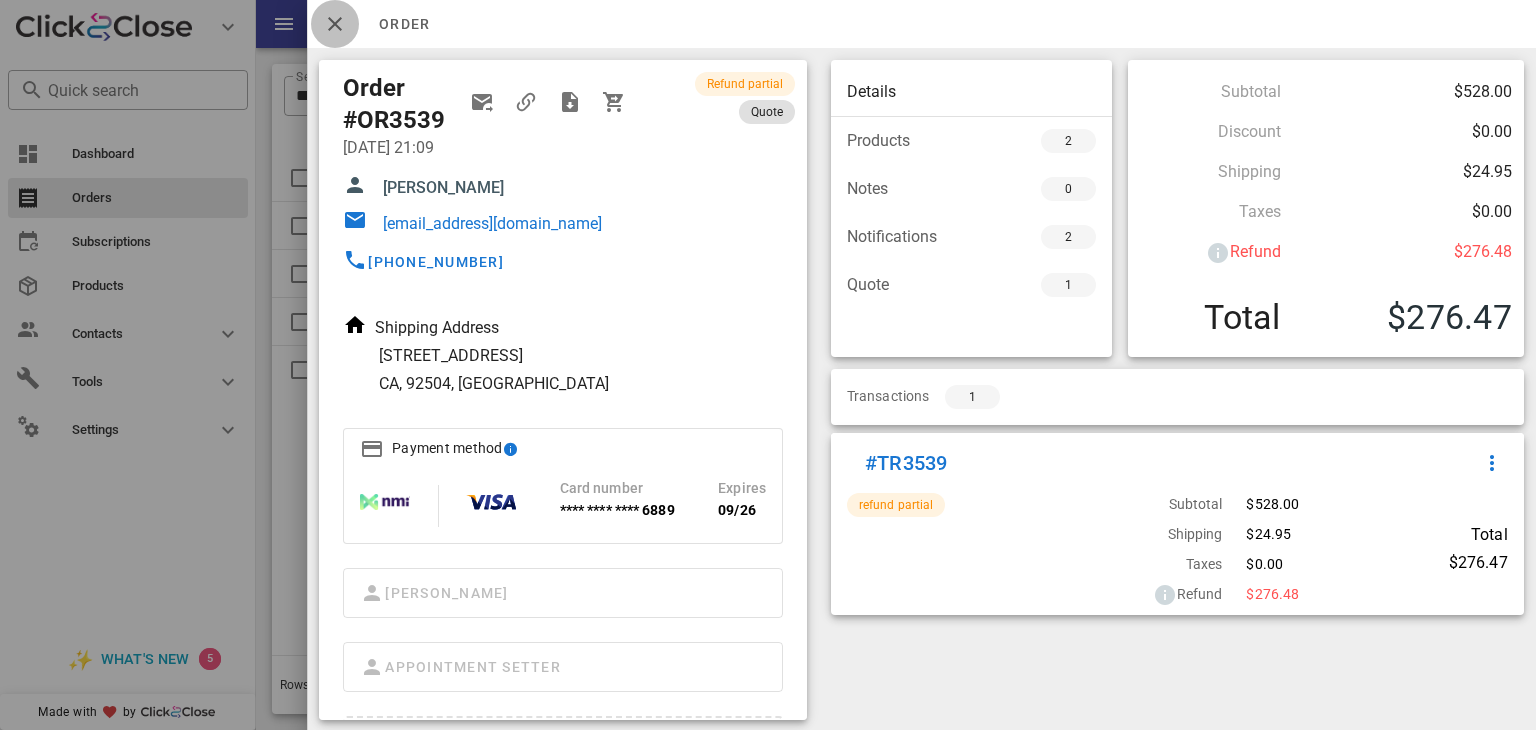 click at bounding box center (335, 24) 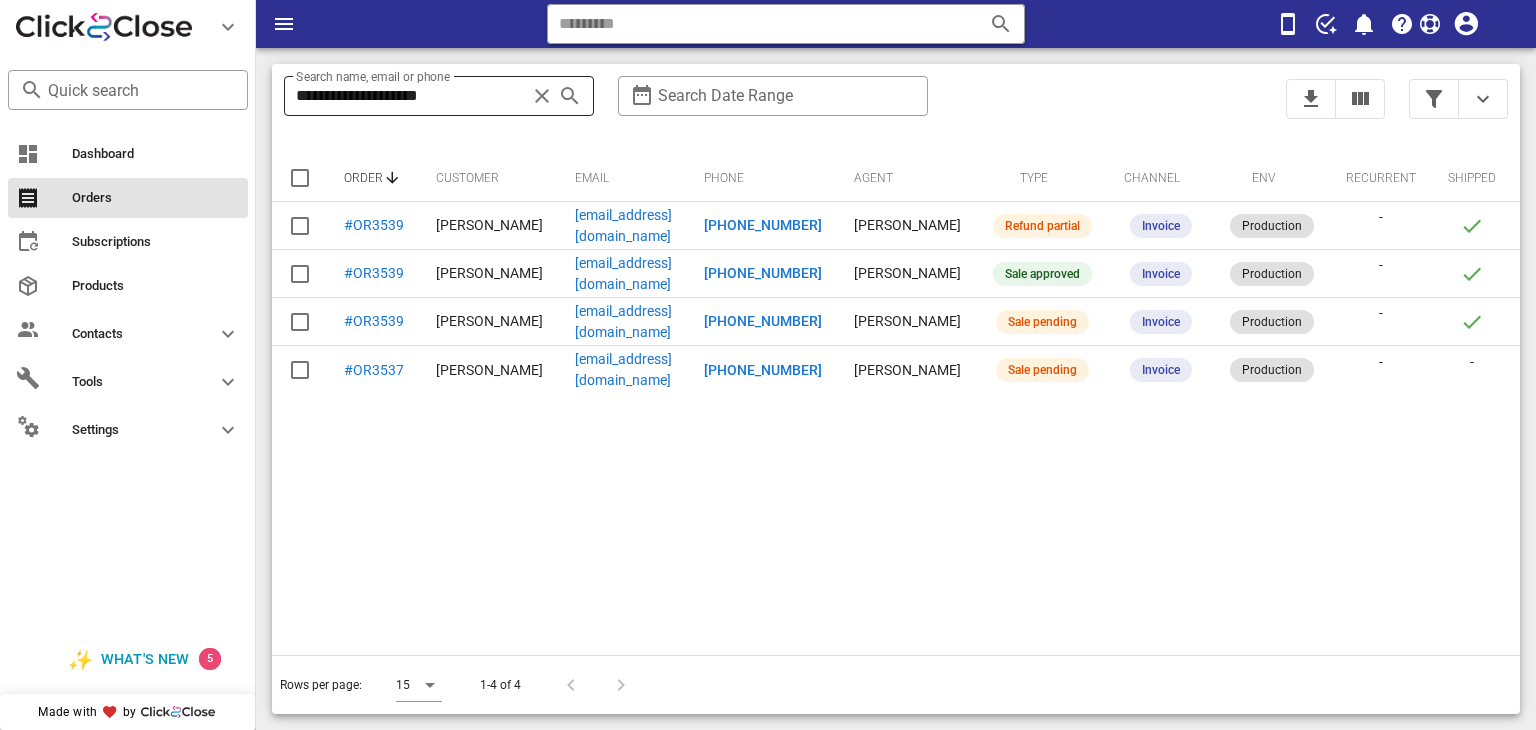 click at bounding box center (542, 96) 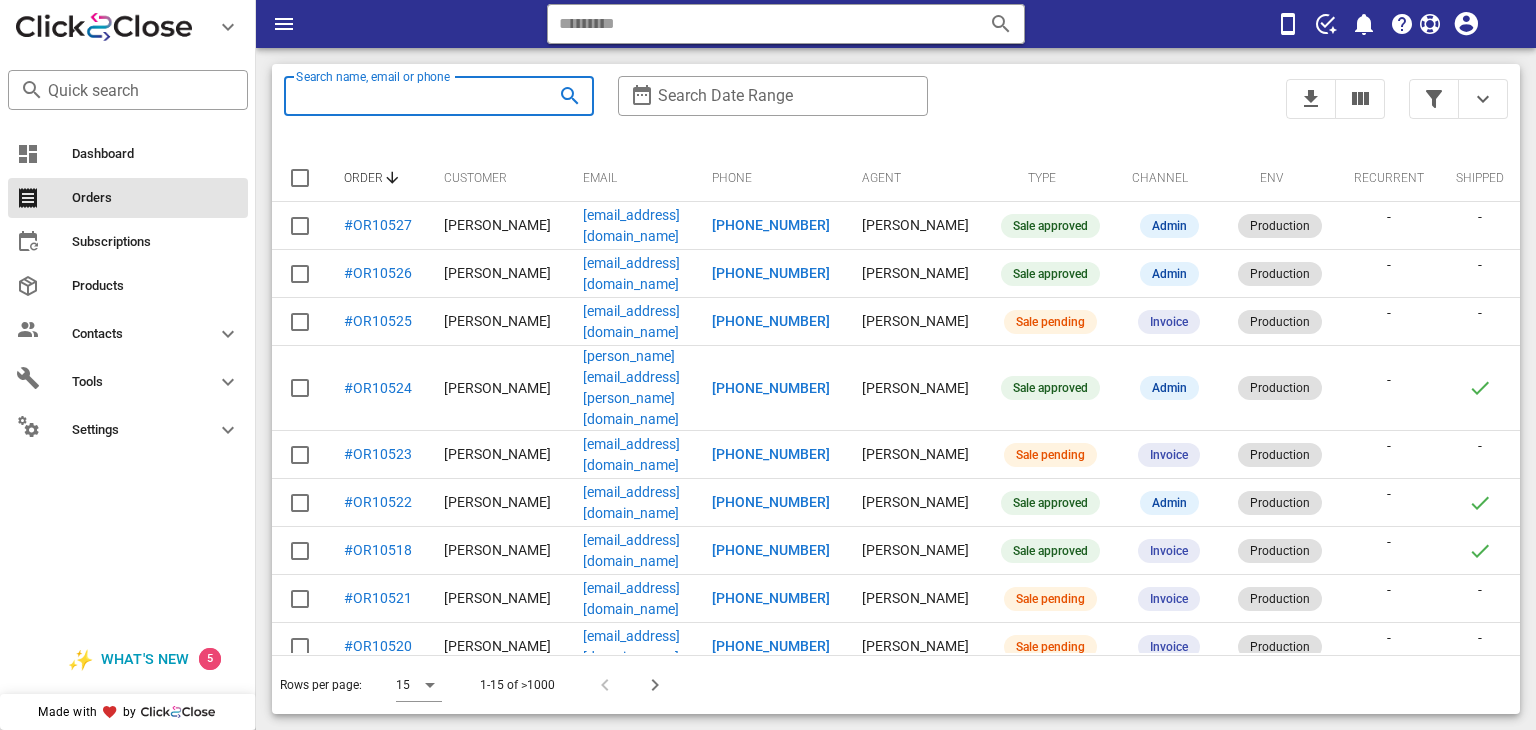 click on "Search name, email or phone" at bounding box center [411, 96] 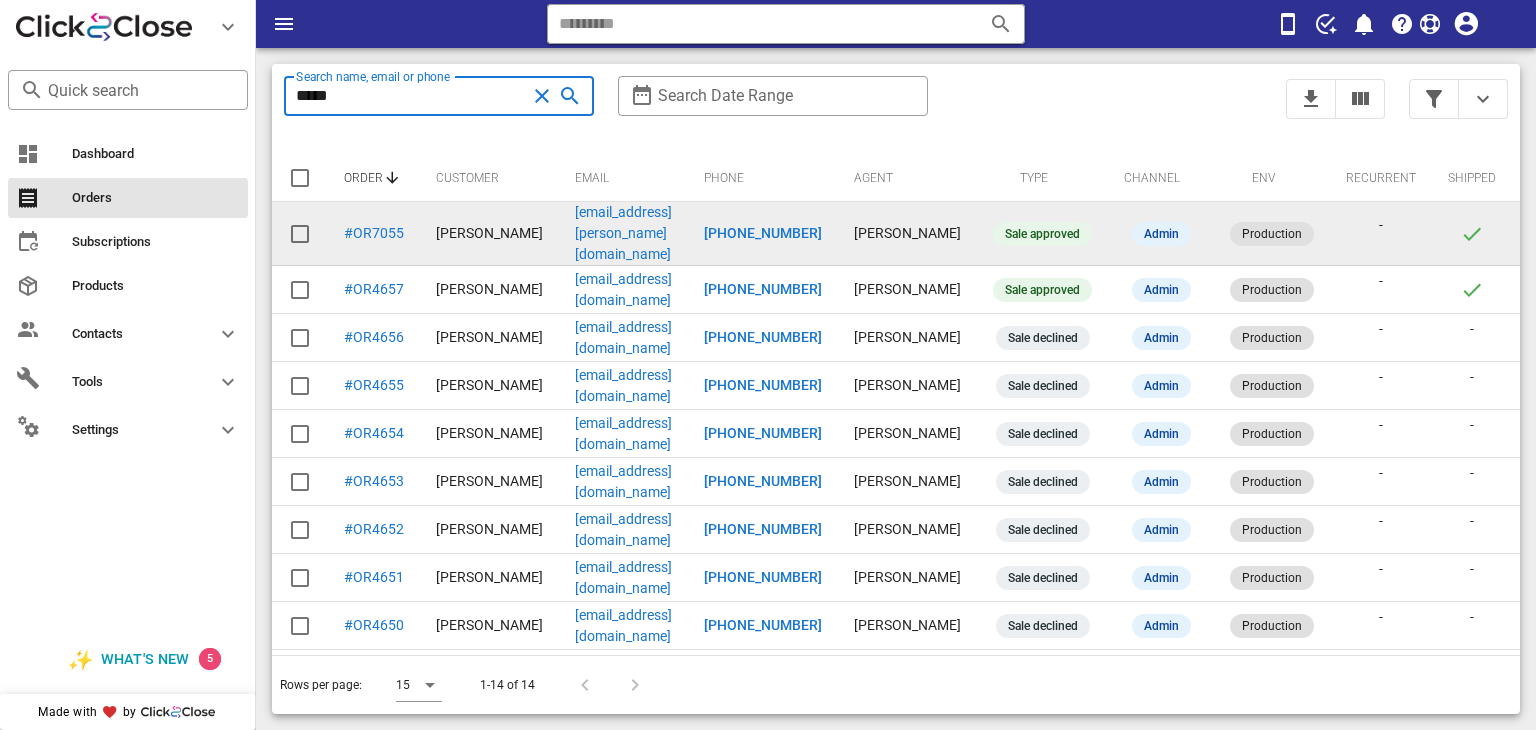 type on "*****" 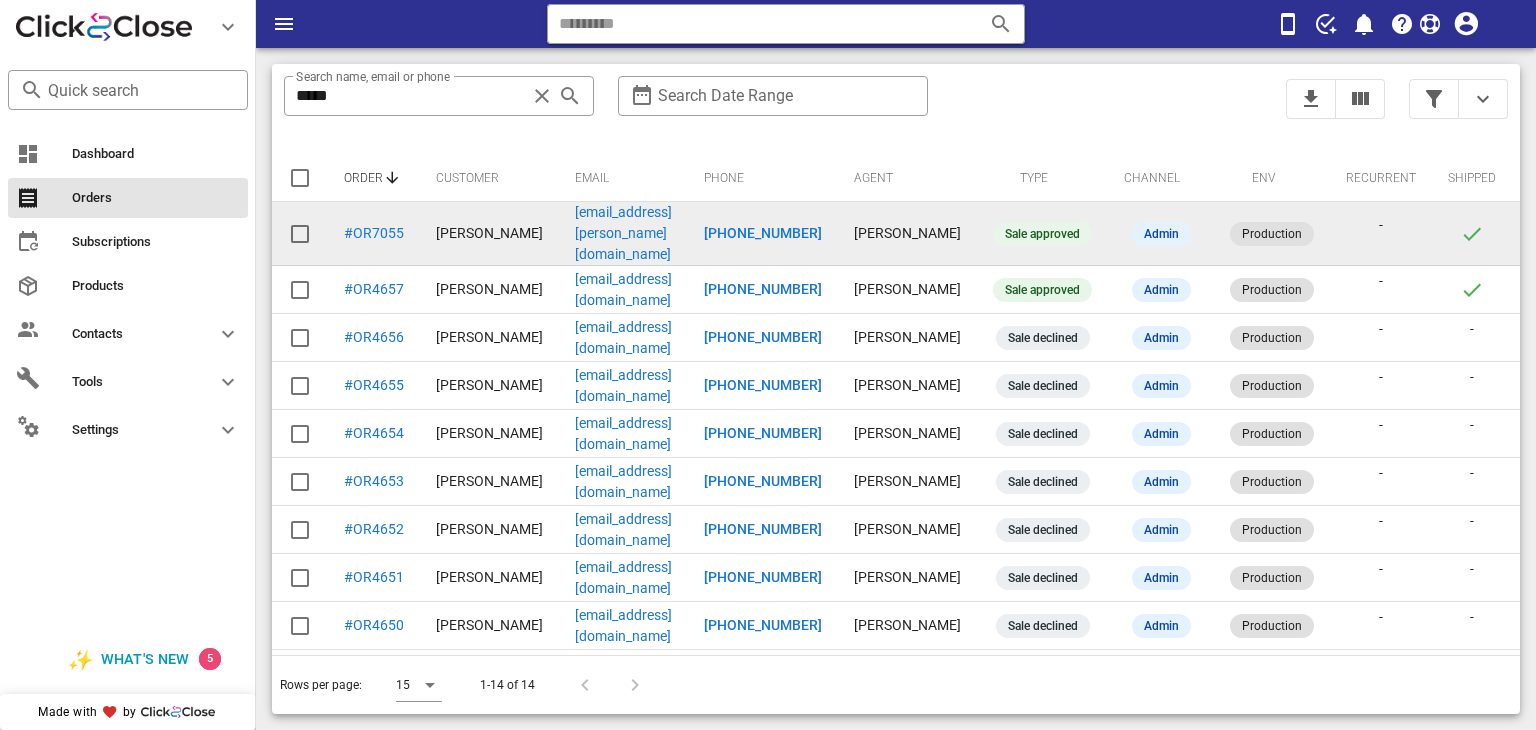 click on "#OR7055" at bounding box center (374, 233) 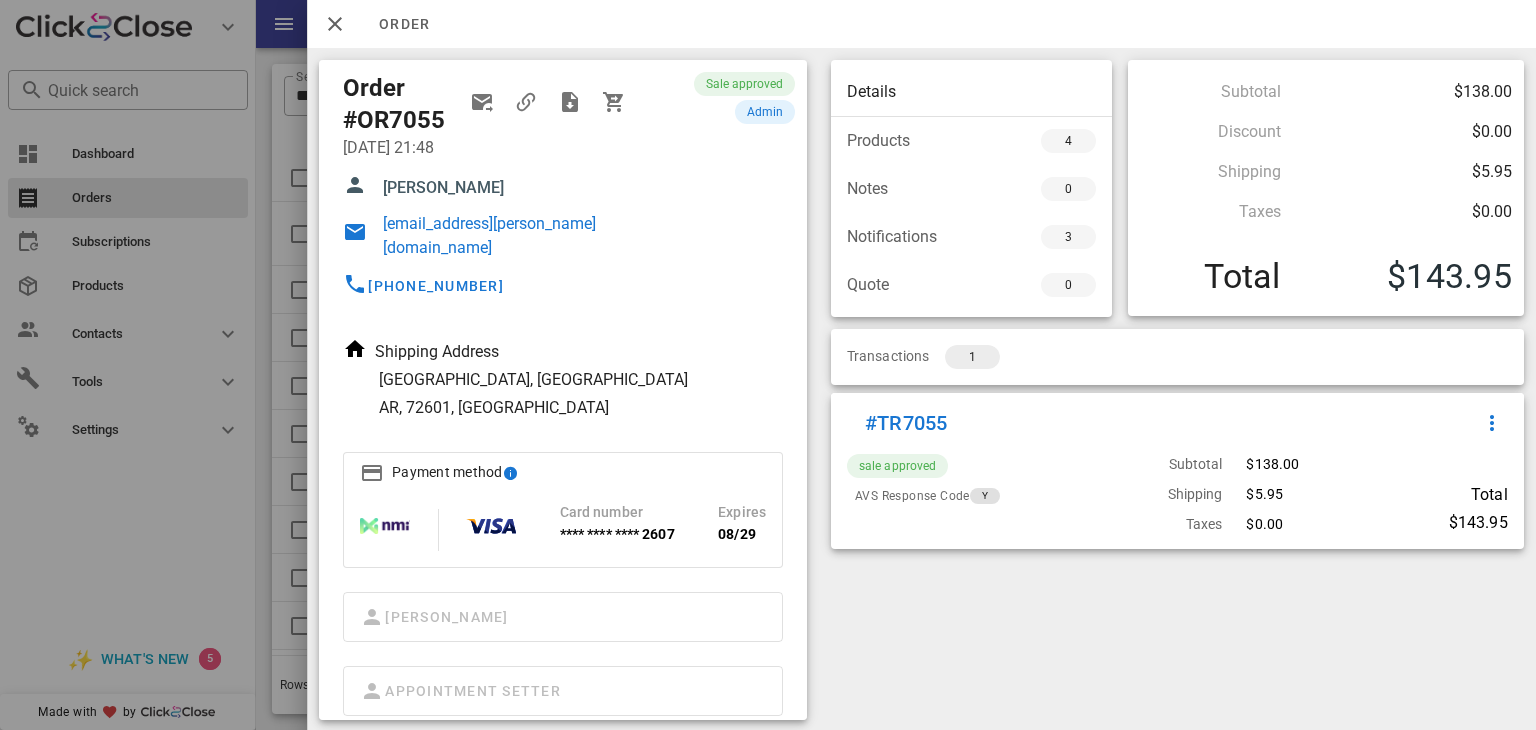 click on "1" at bounding box center (972, 357) 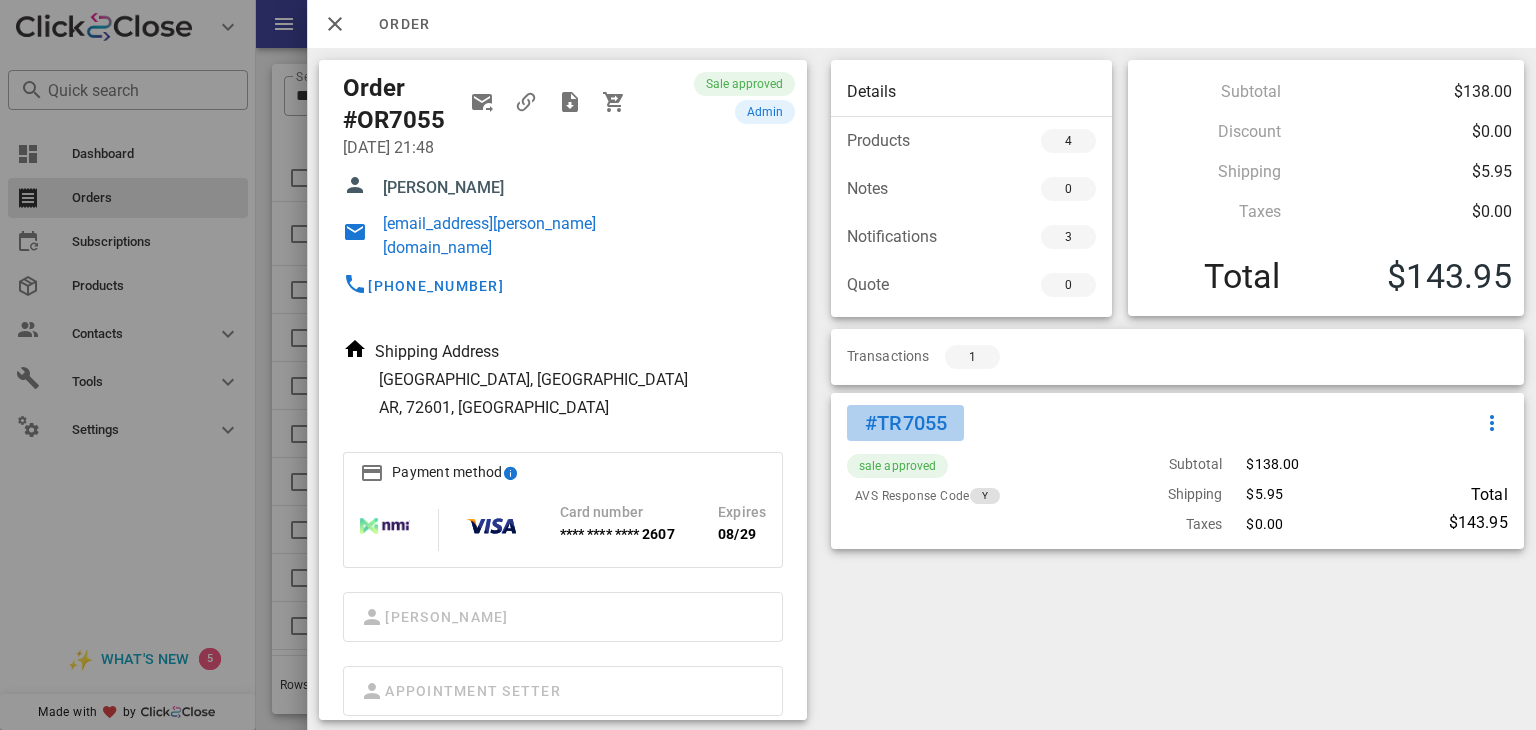 click on "#TR7055" at bounding box center (905, 423) 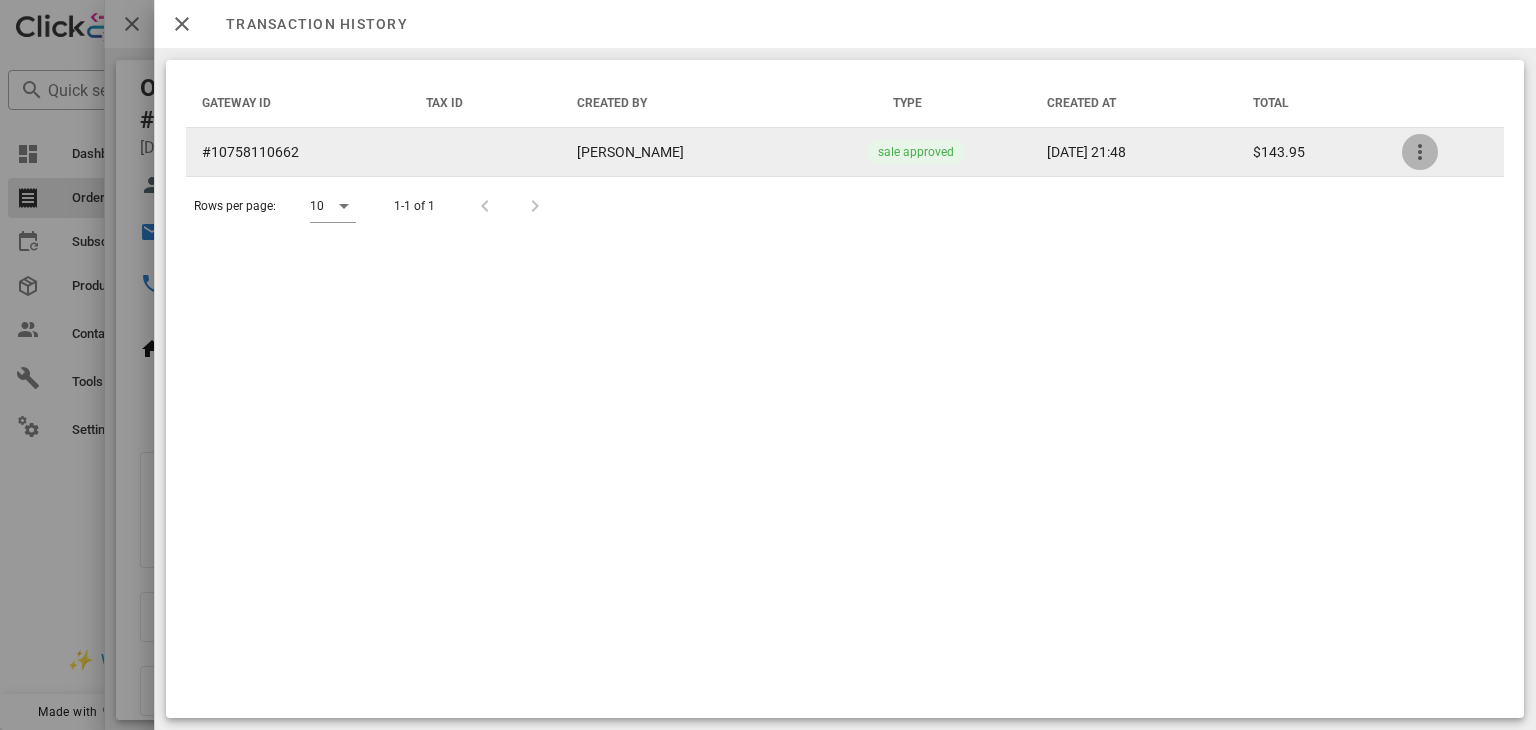 click at bounding box center [1420, 152] 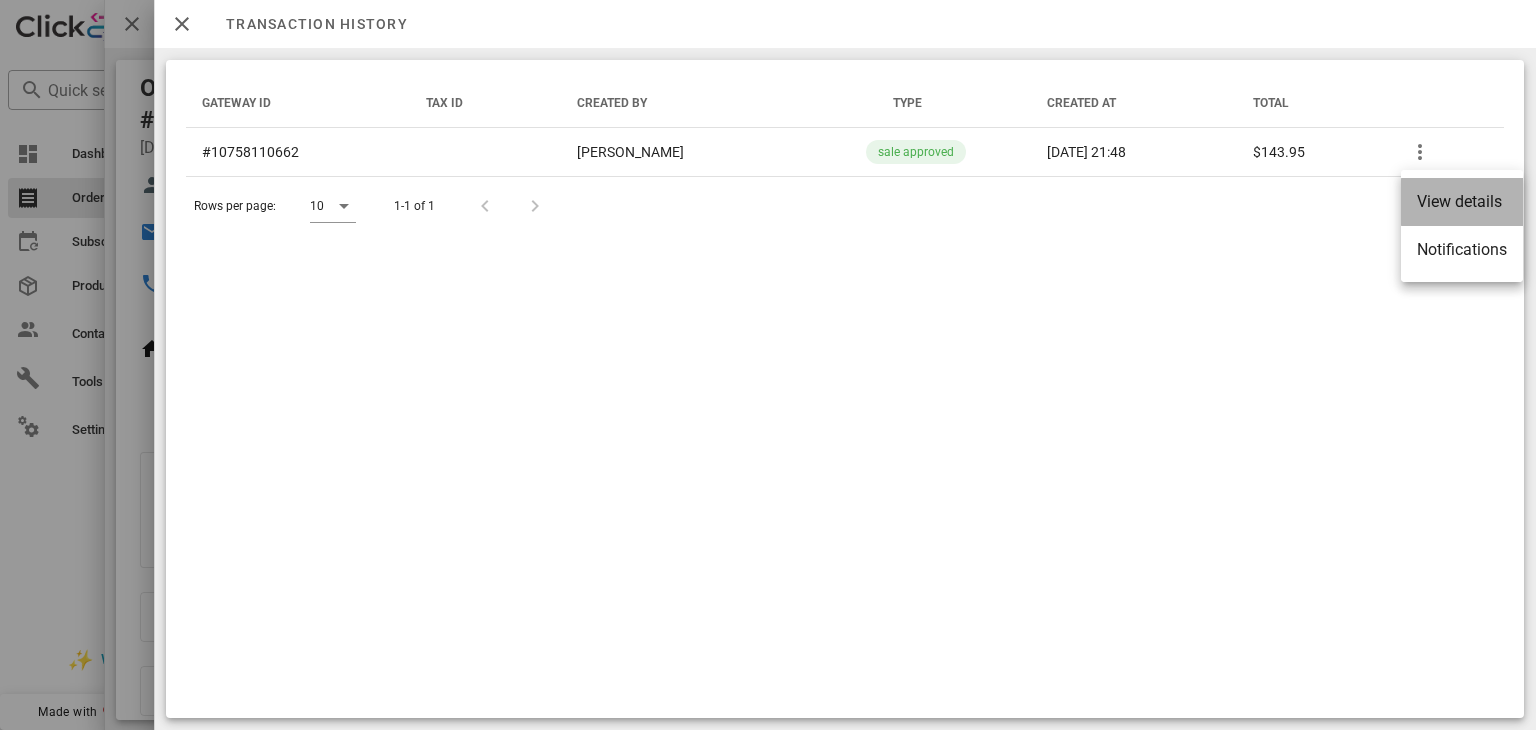 click on "View details" at bounding box center [1462, 201] 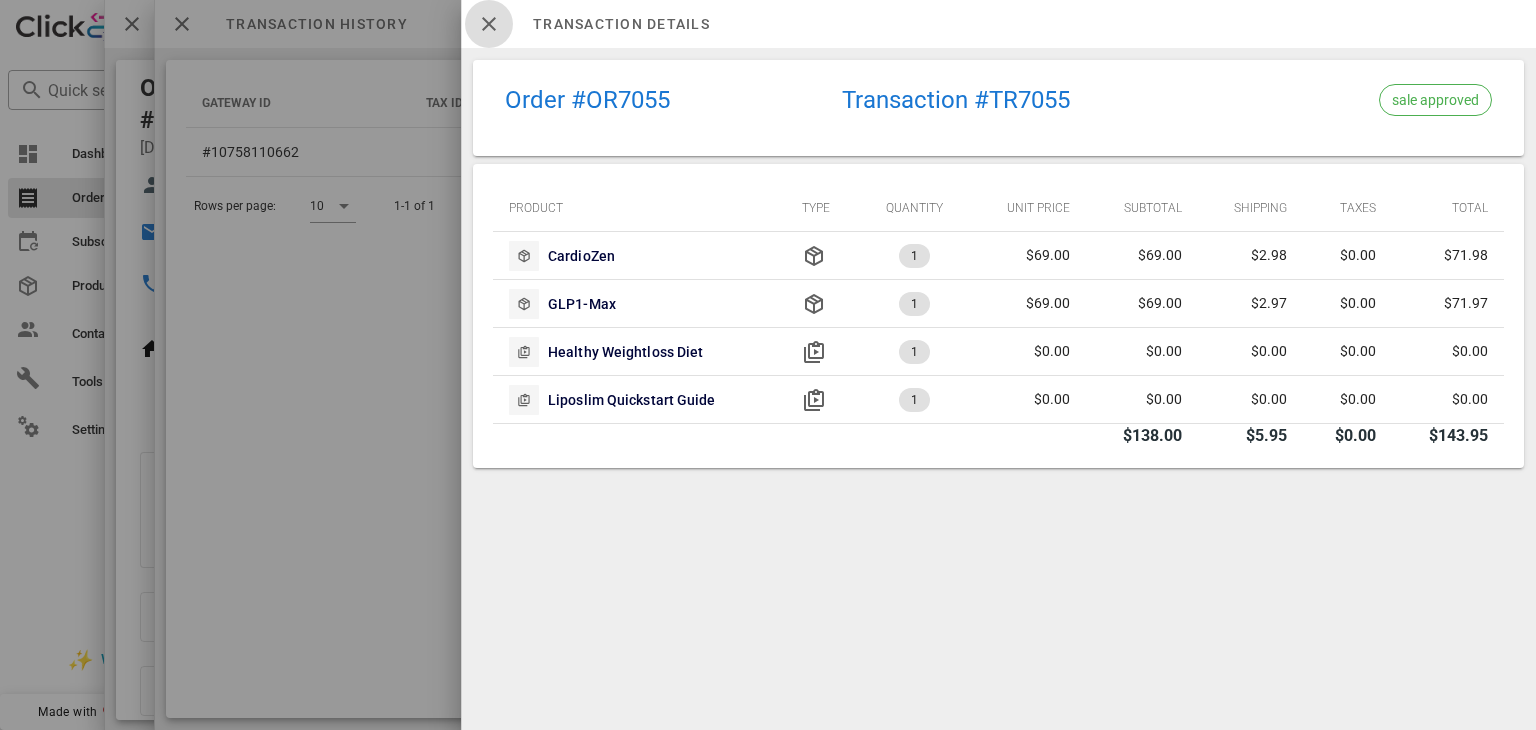 click at bounding box center (489, 24) 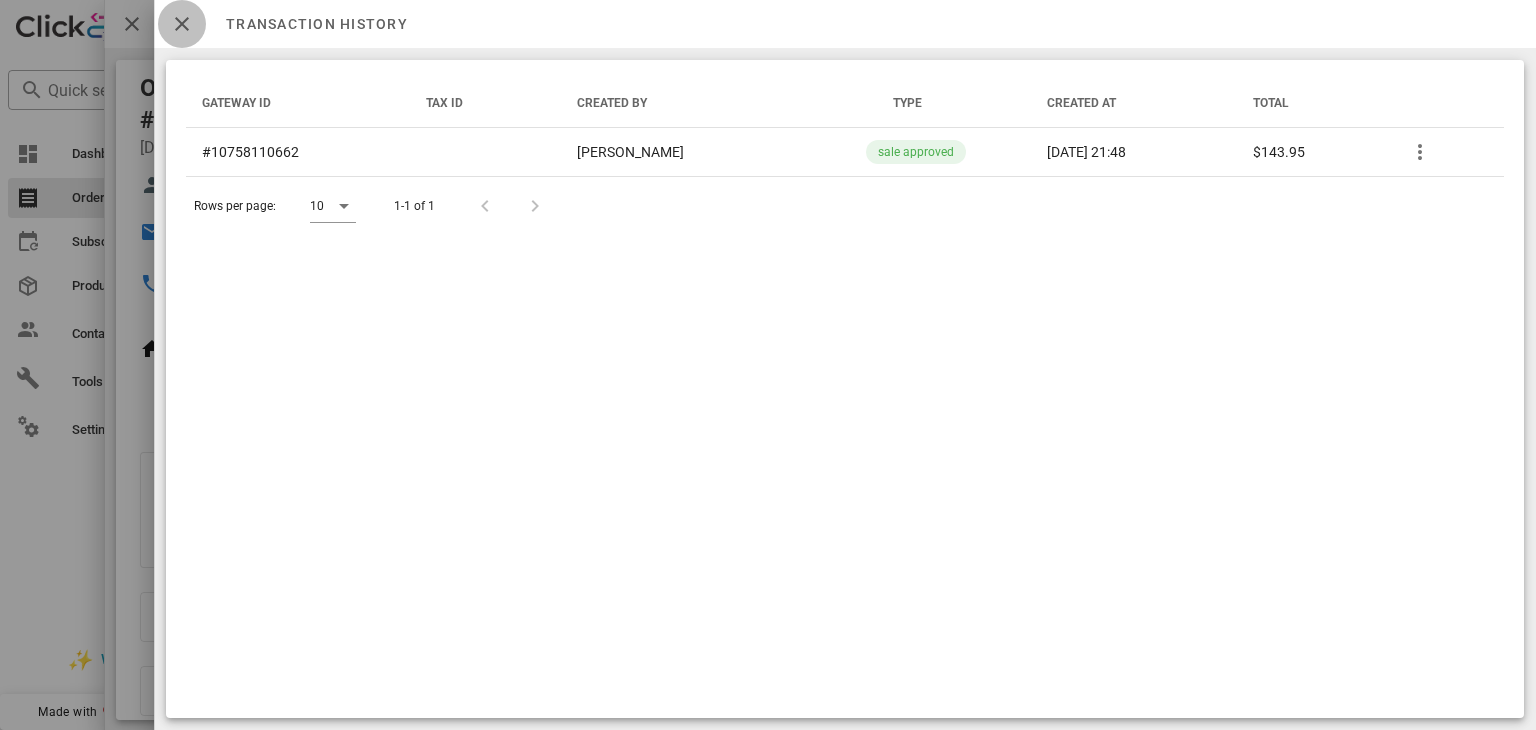 click at bounding box center (182, 24) 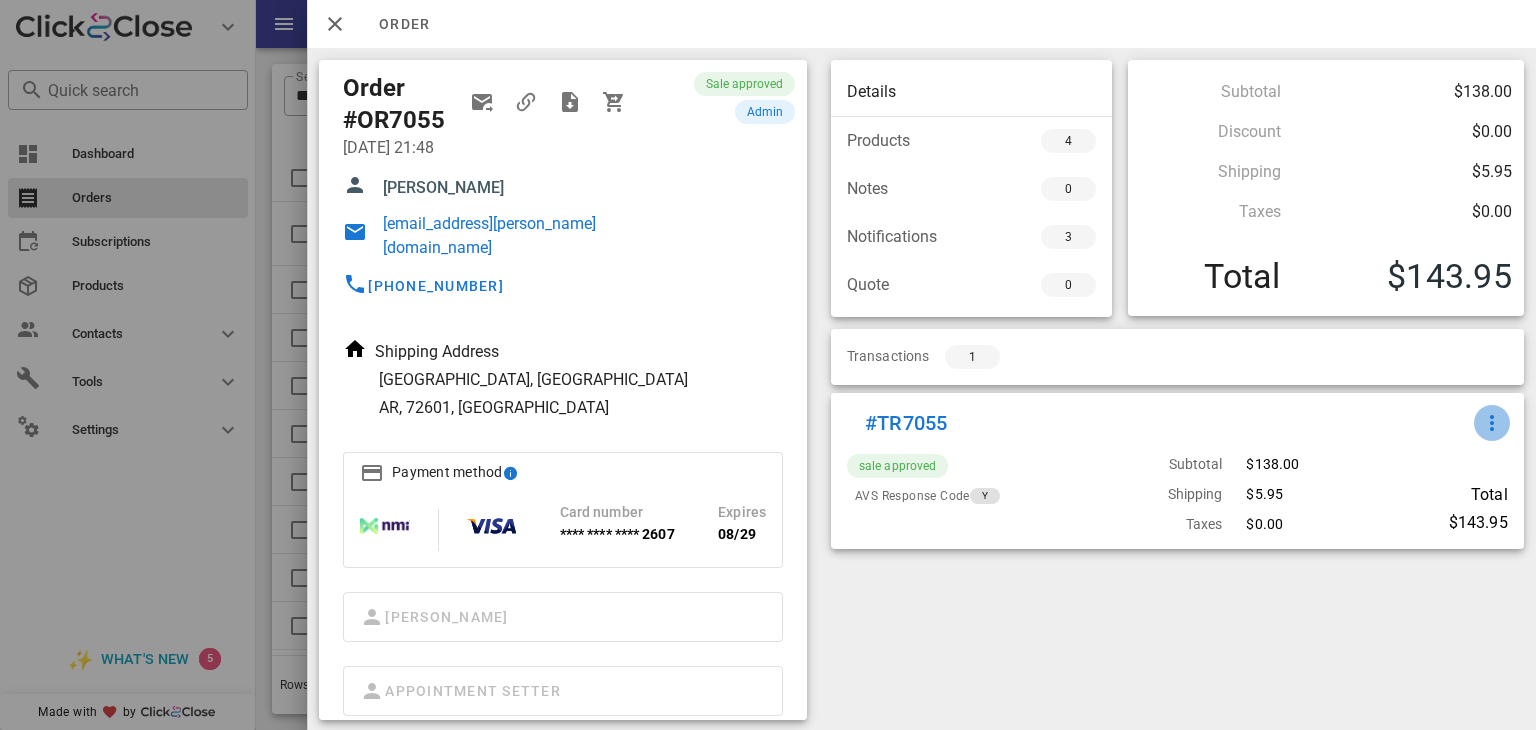 click at bounding box center [1493, 423] 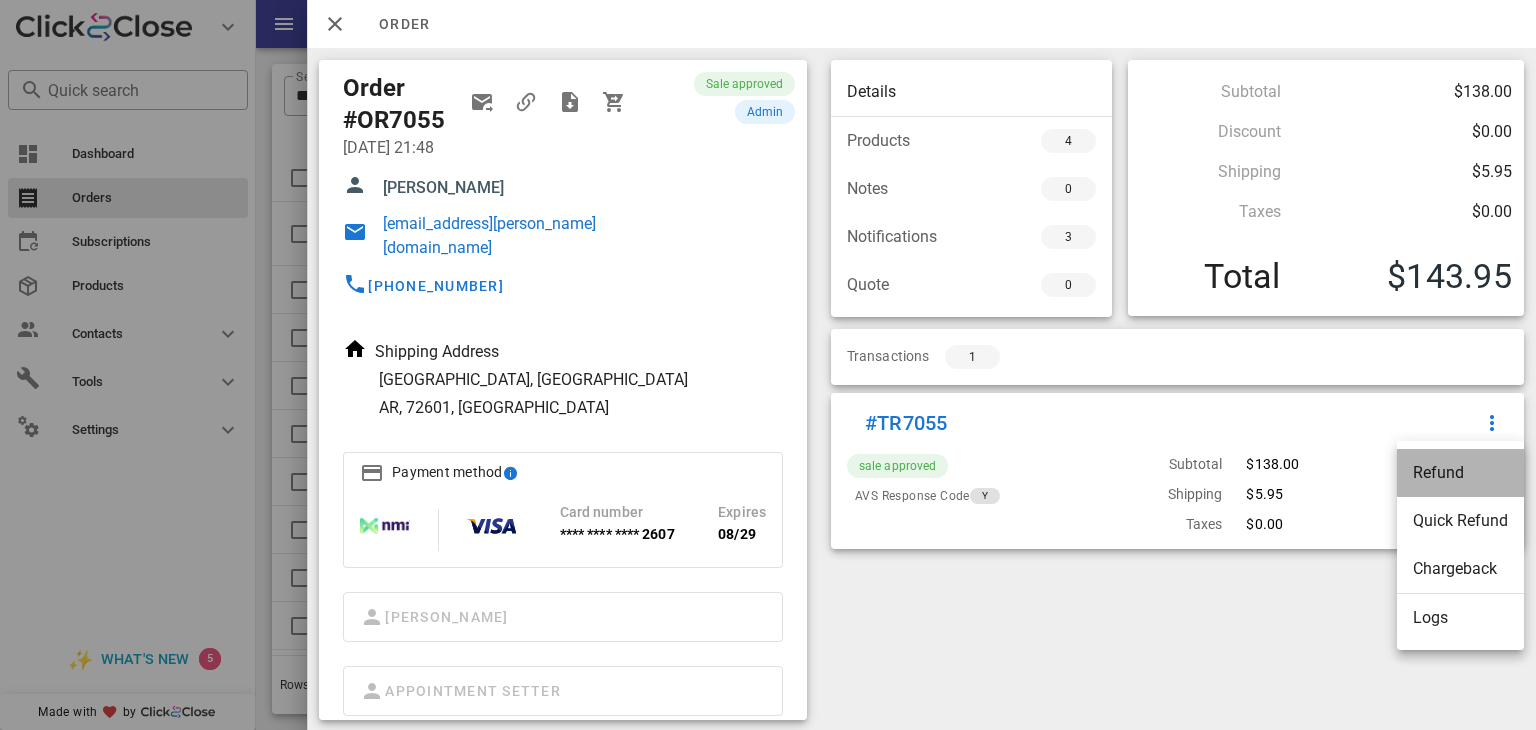 click on "Refund" at bounding box center (1460, 472) 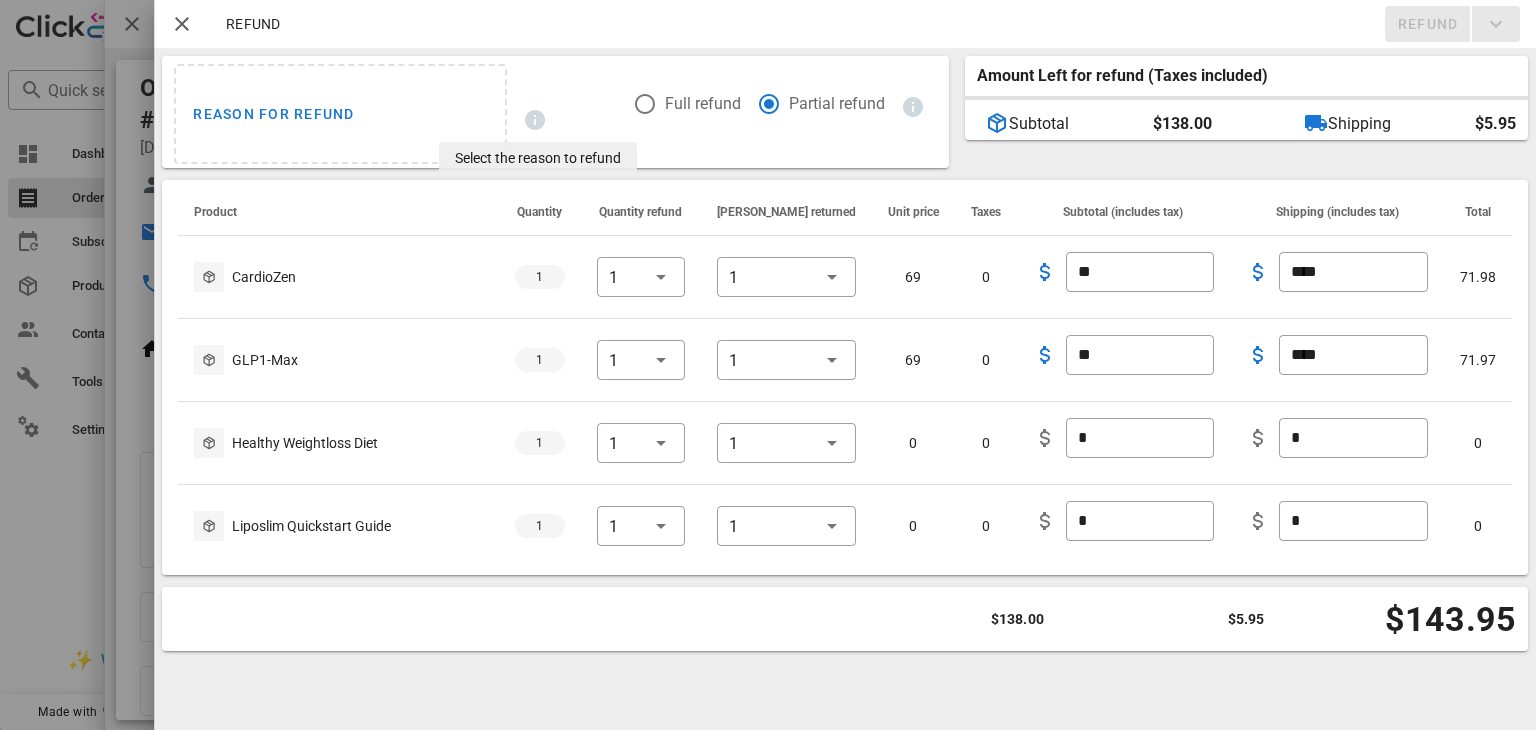 click at bounding box center (534, 120) 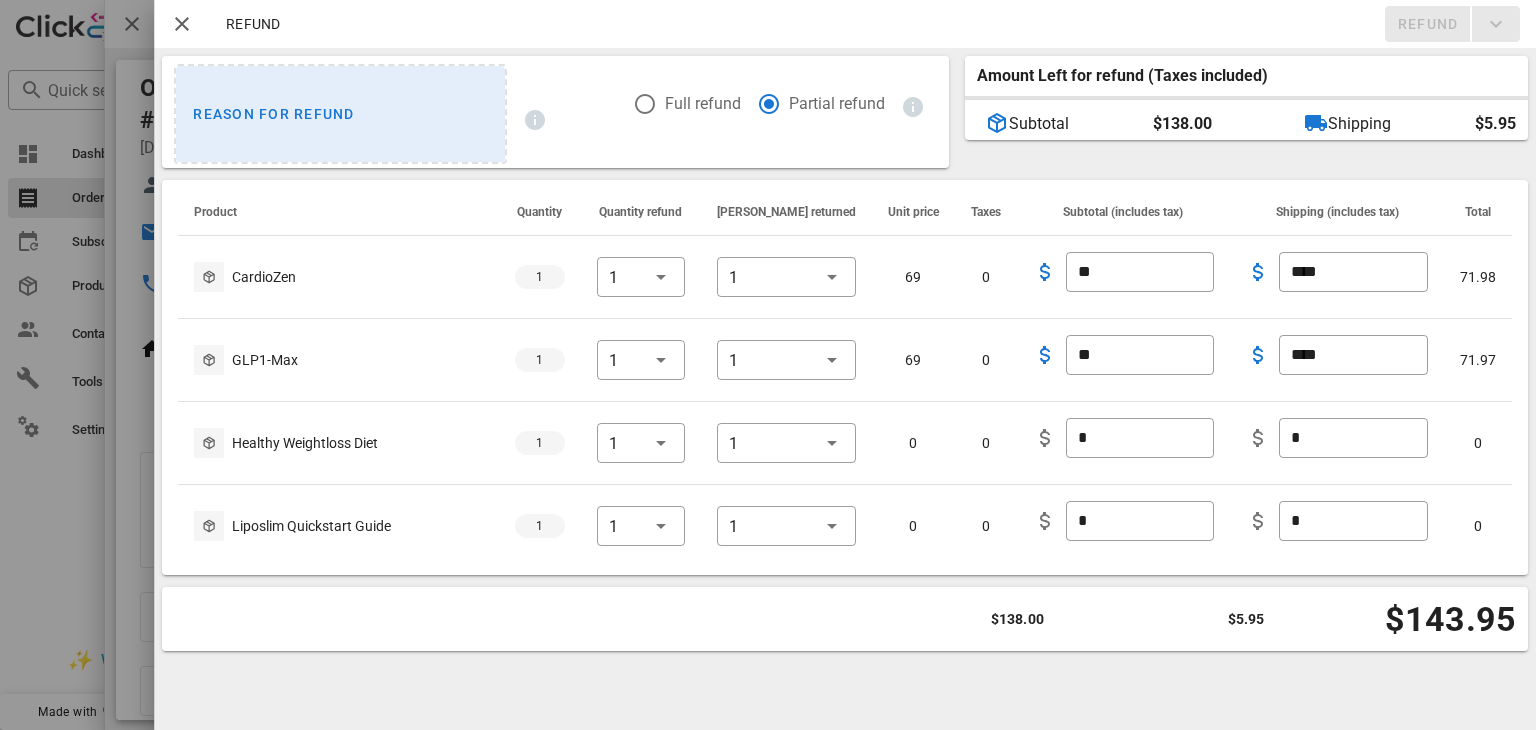 click on "Reason for refund" at bounding box center [340, 114] 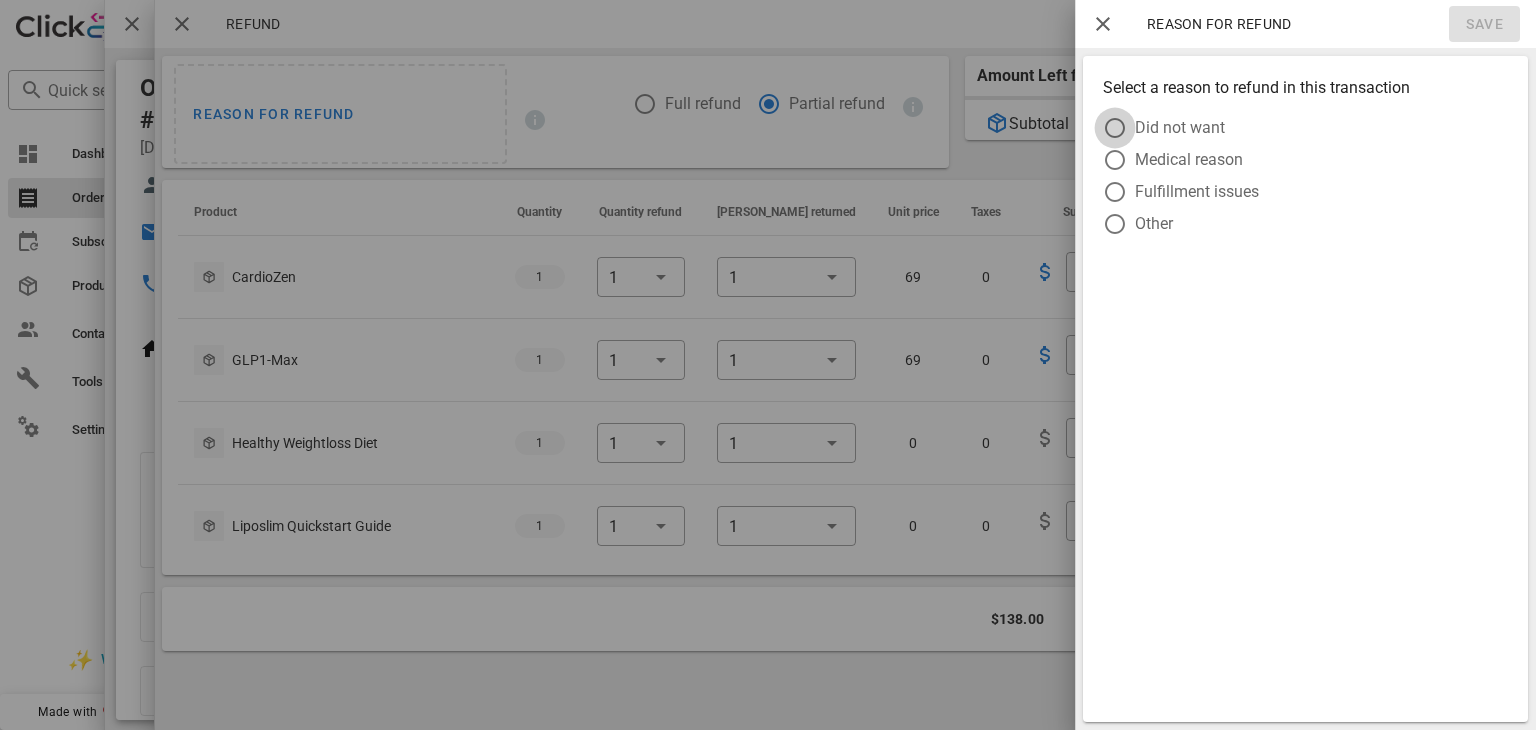 click at bounding box center [1115, 128] 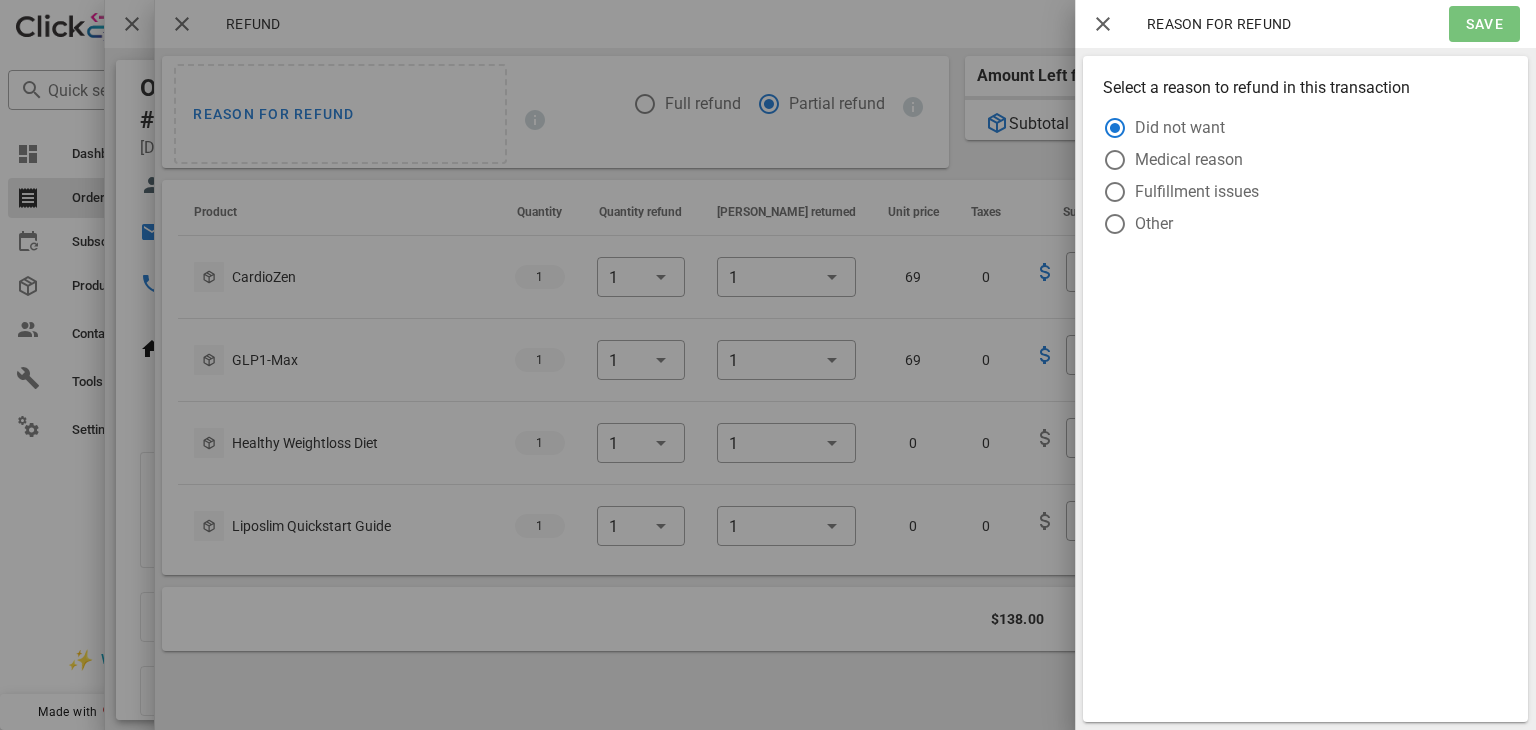 click on "Save" at bounding box center [1484, 24] 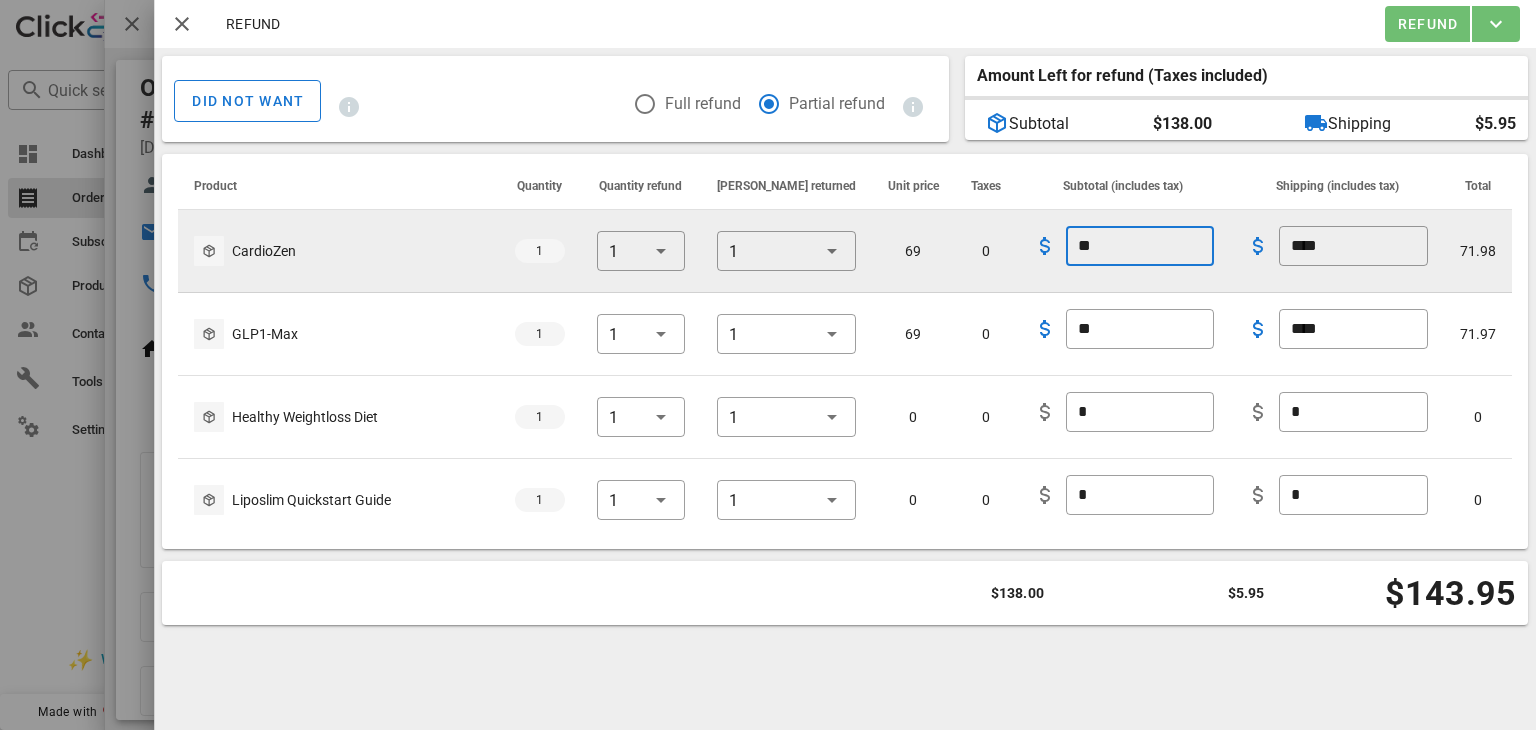 click on "**" at bounding box center (1139, 246) 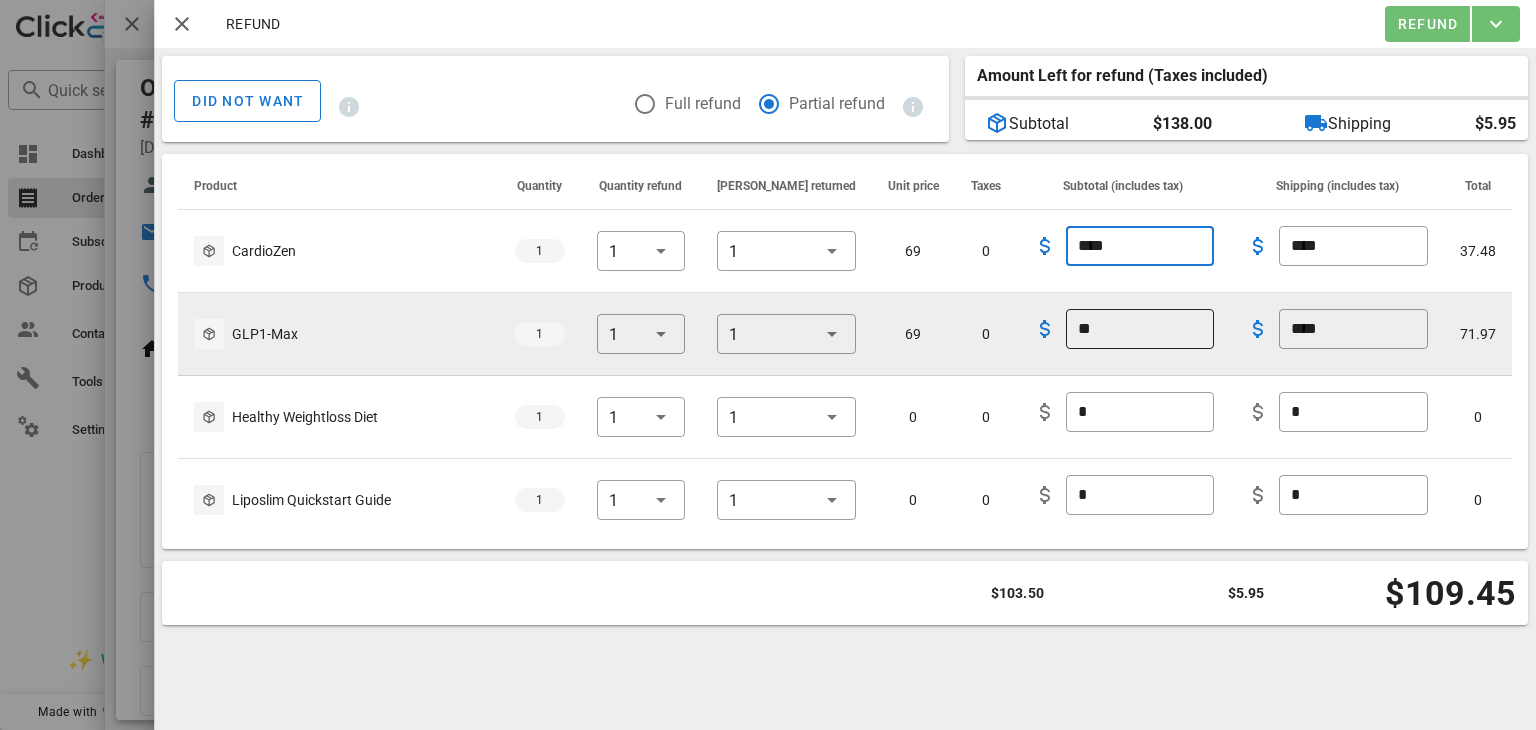 type on "****" 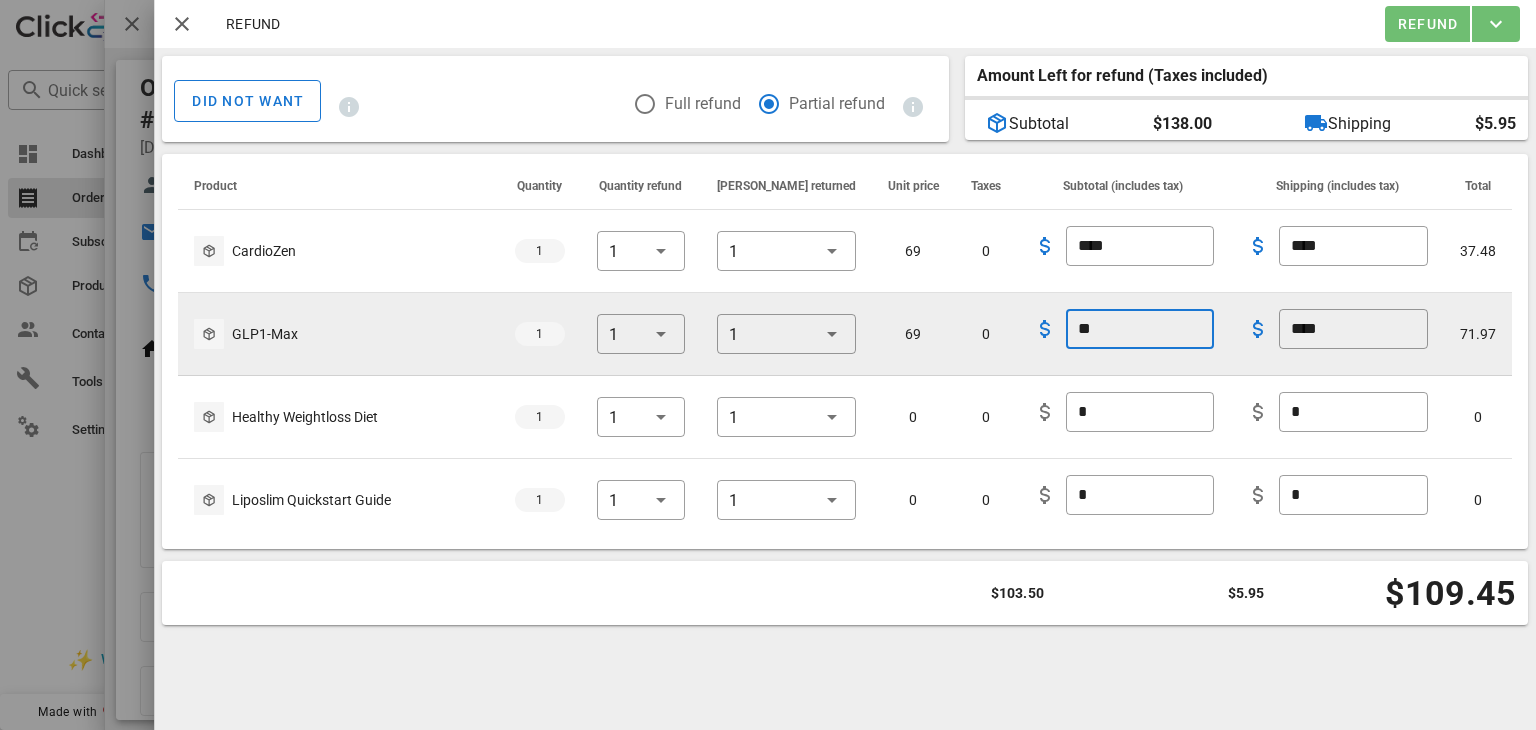 click on "**" at bounding box center (1139, 329) 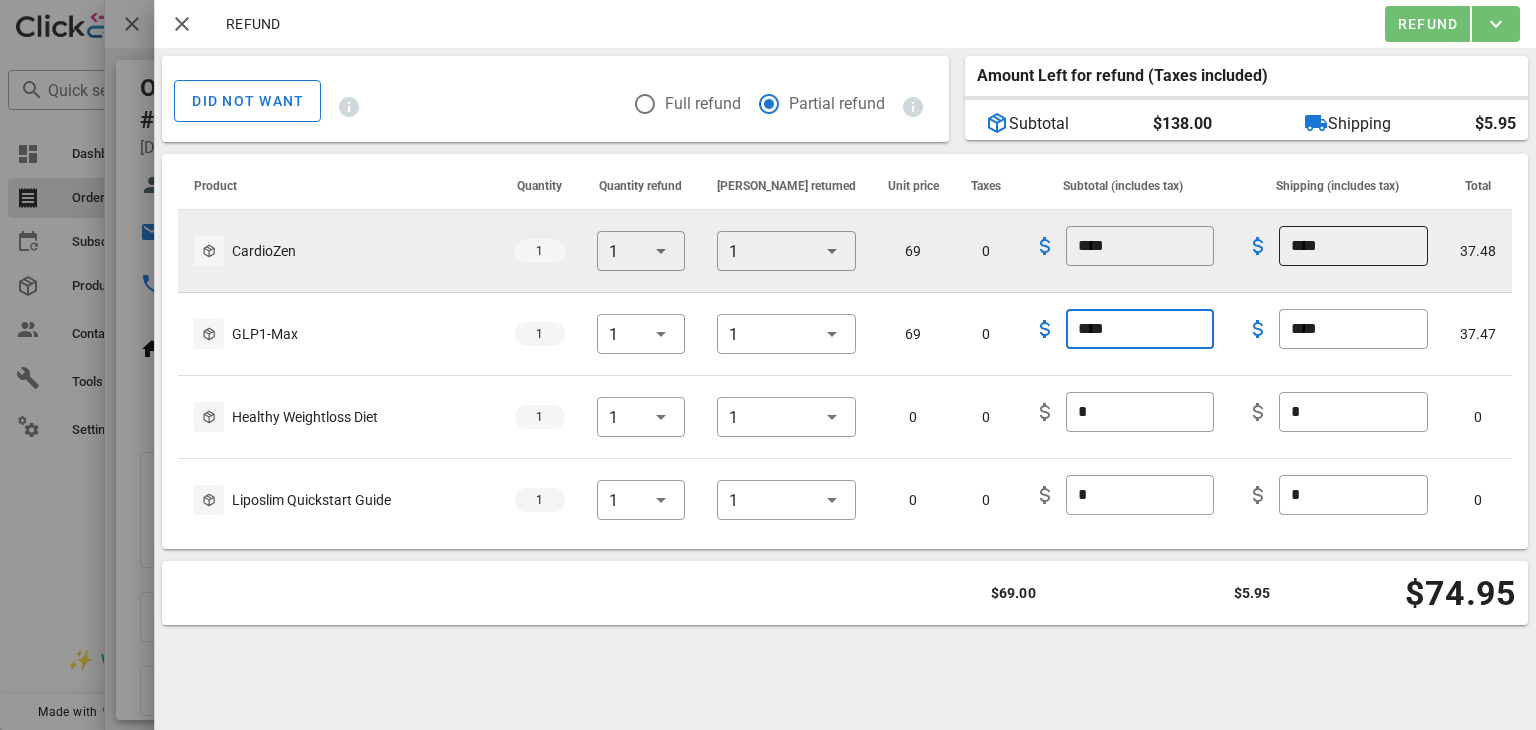 type on "****" 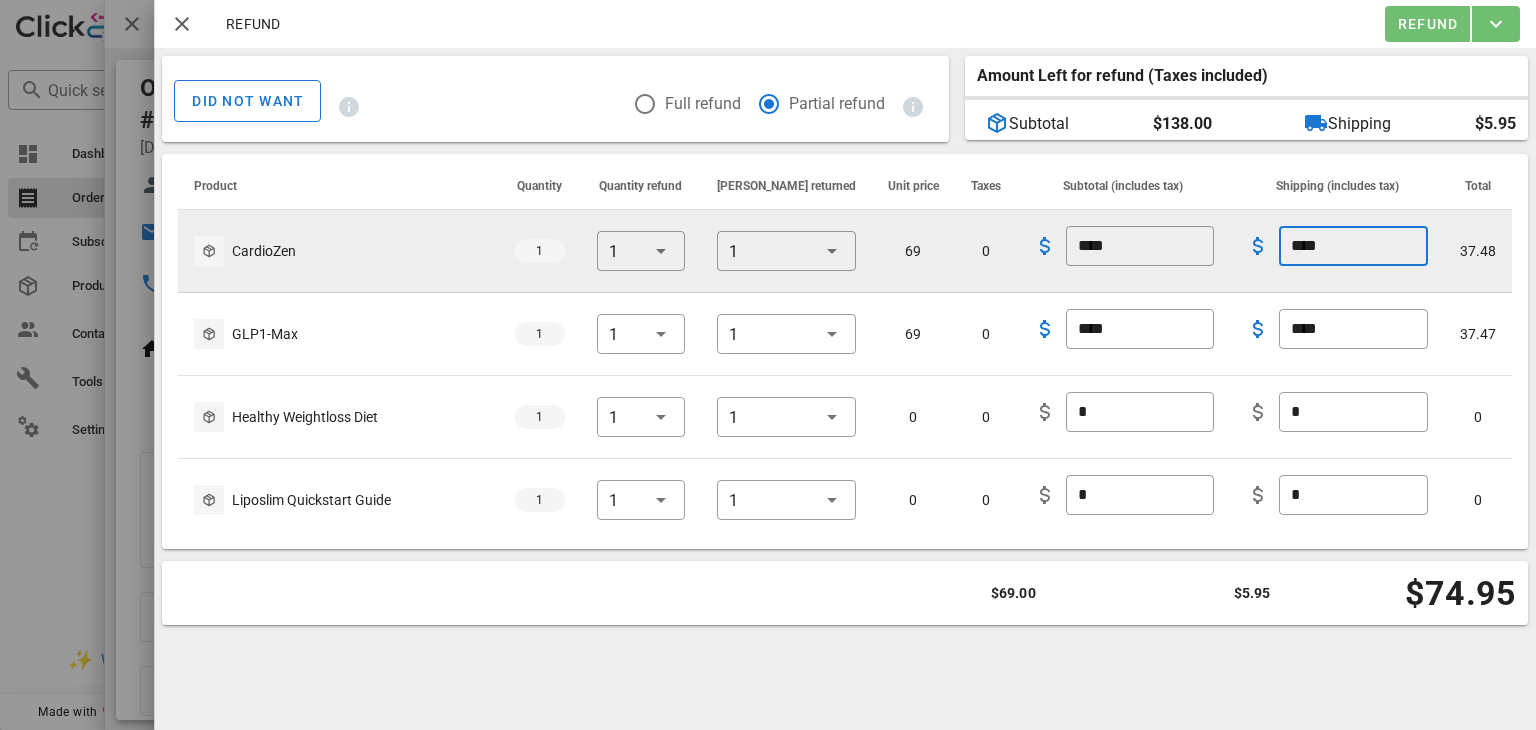 click on "****" at bounding box center [1353, 246] 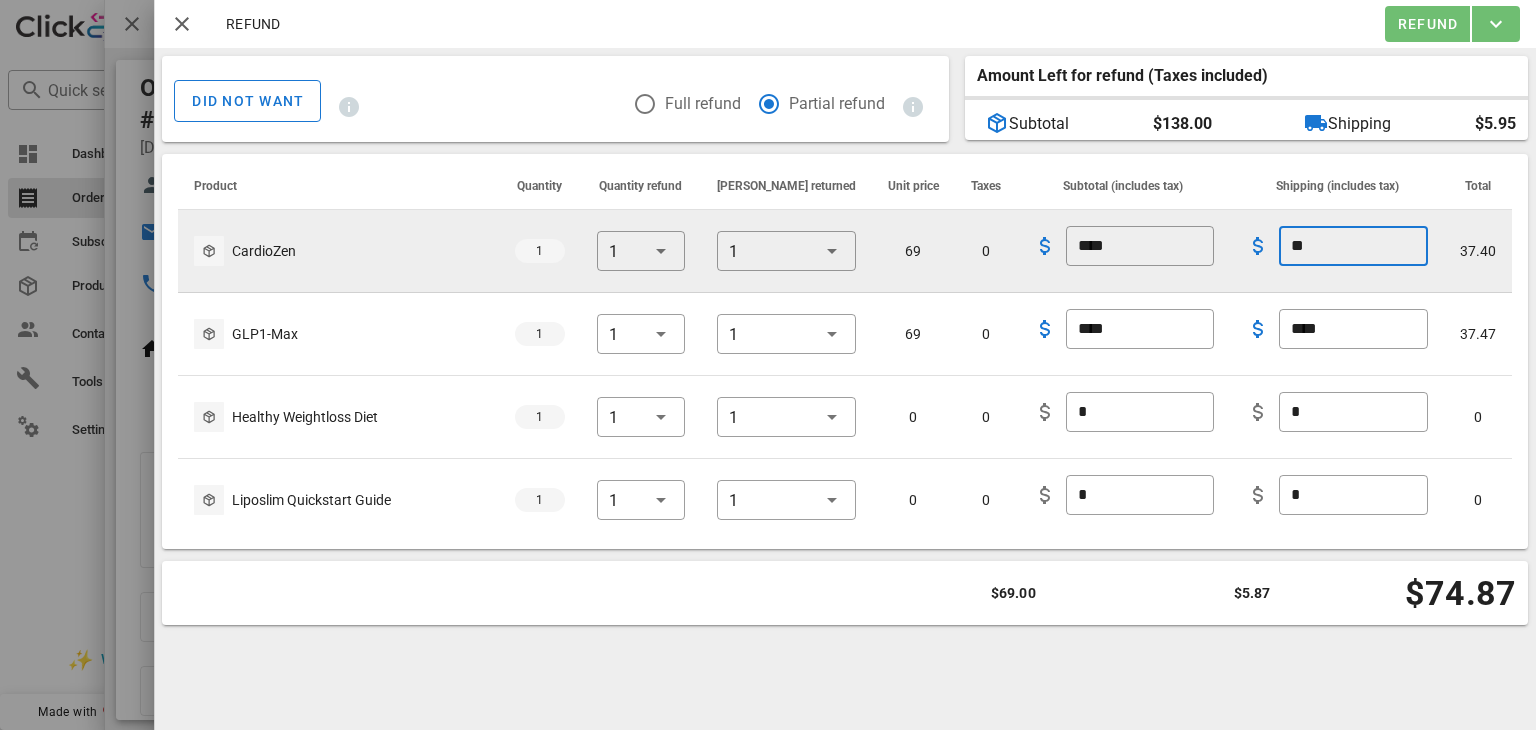 type on "*" 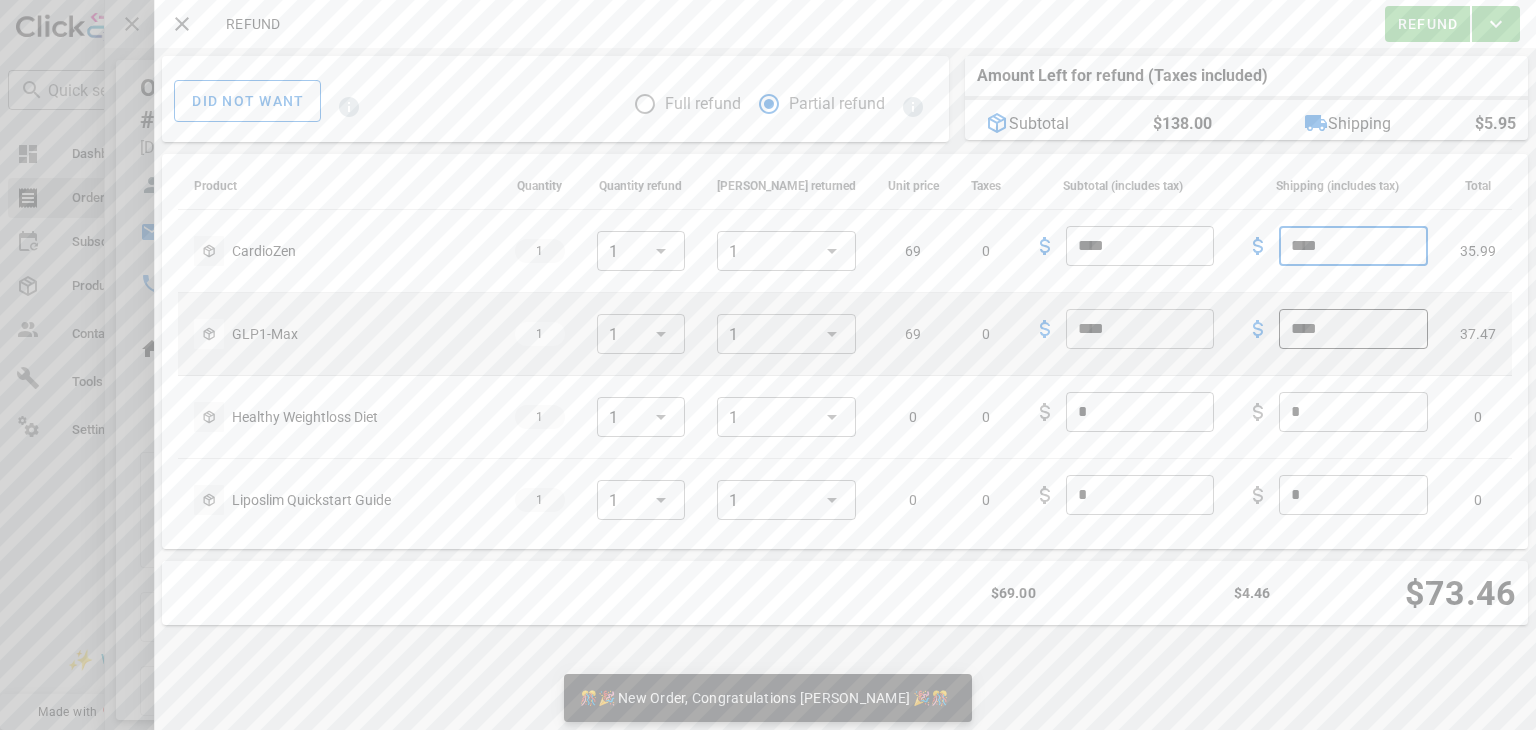 type on "****" 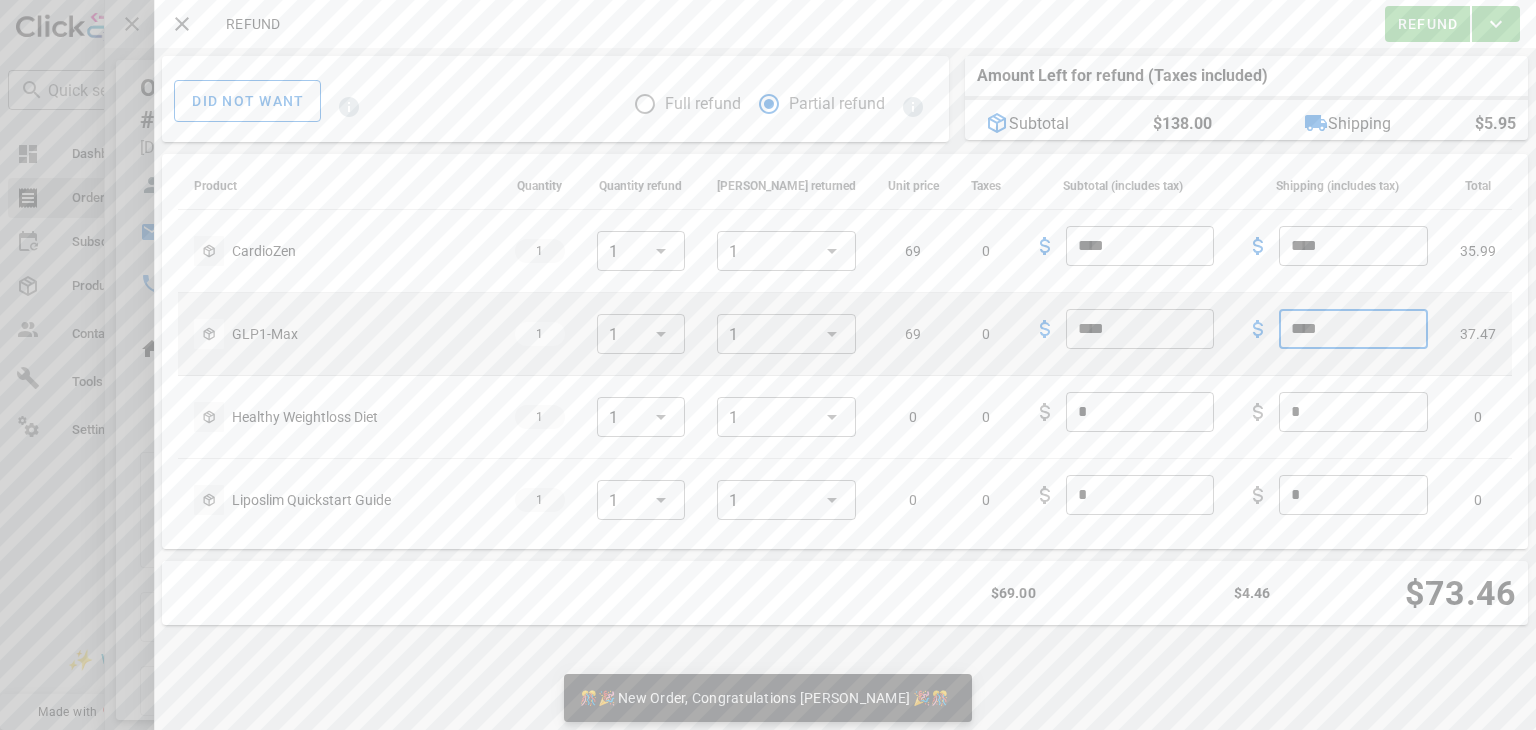 click on "****" at bounding box center (1353, 329) 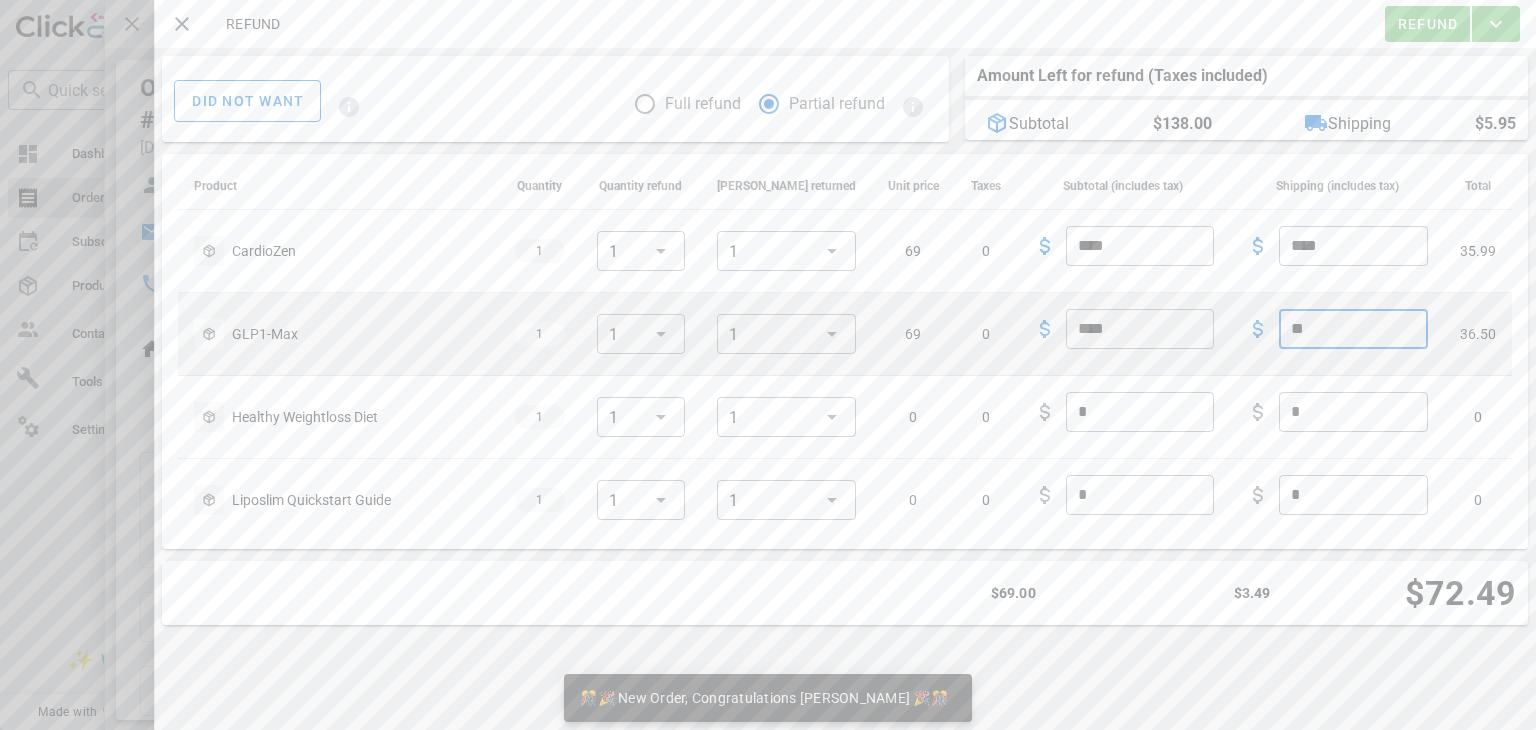 type on "*" 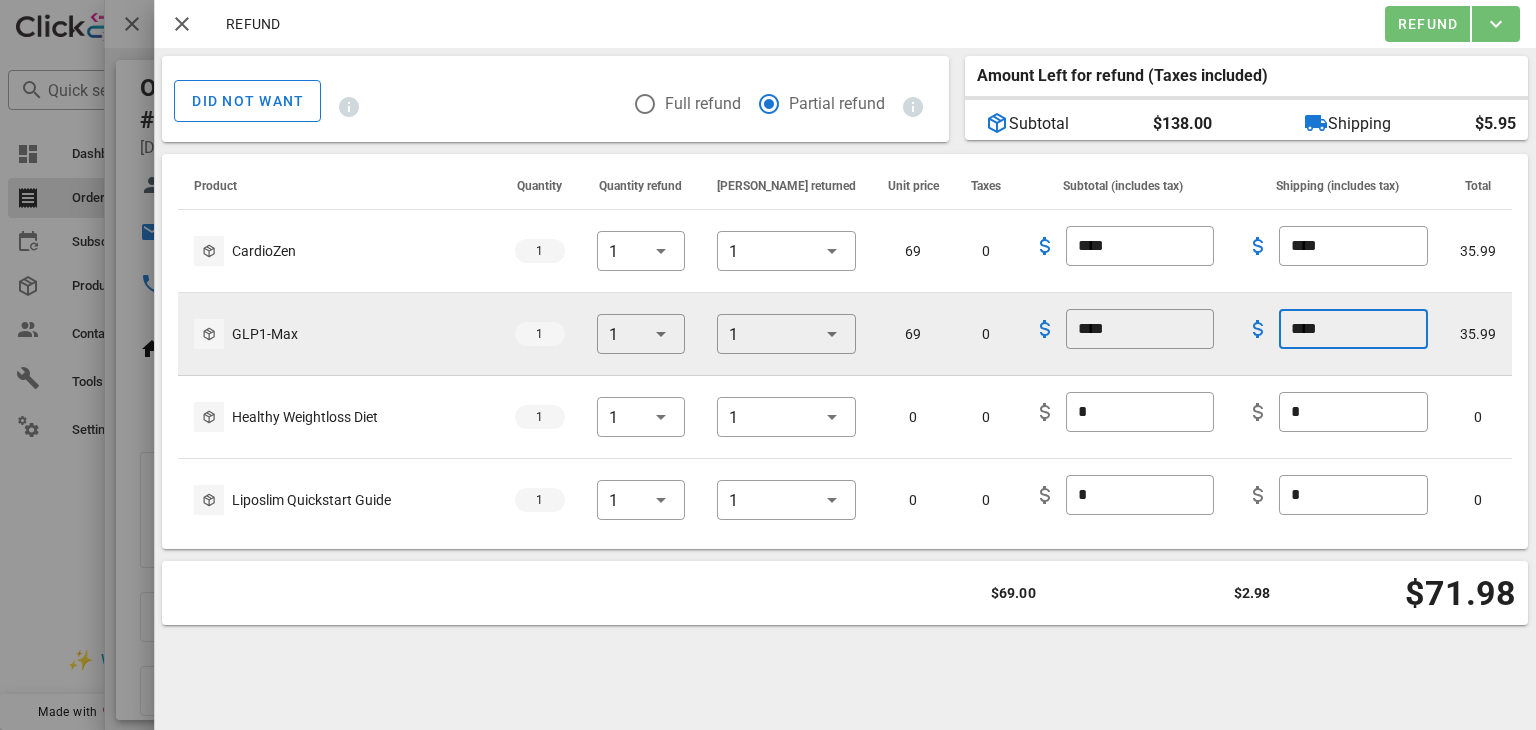 type on "****" 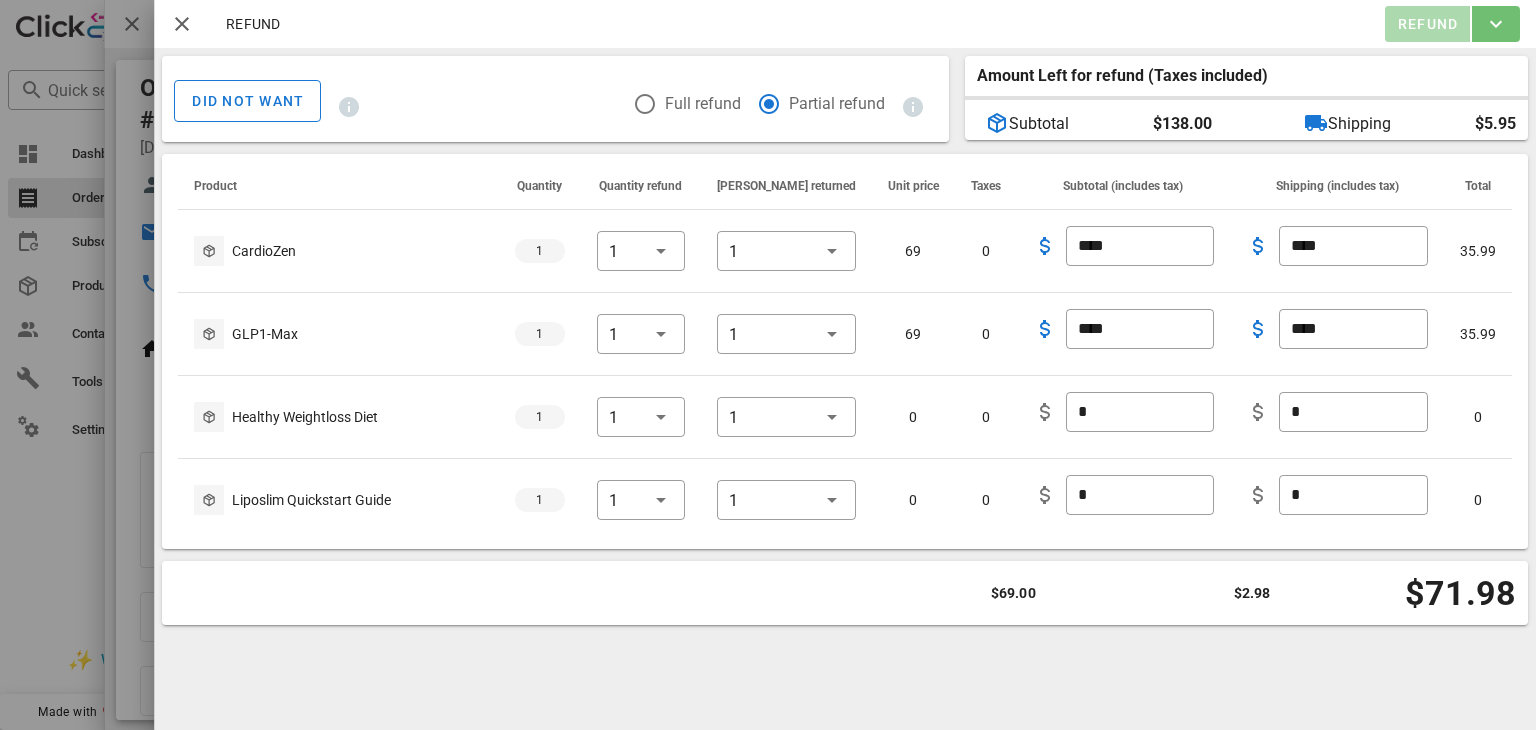 click on "Refund" at bounding box center (1427, 24) 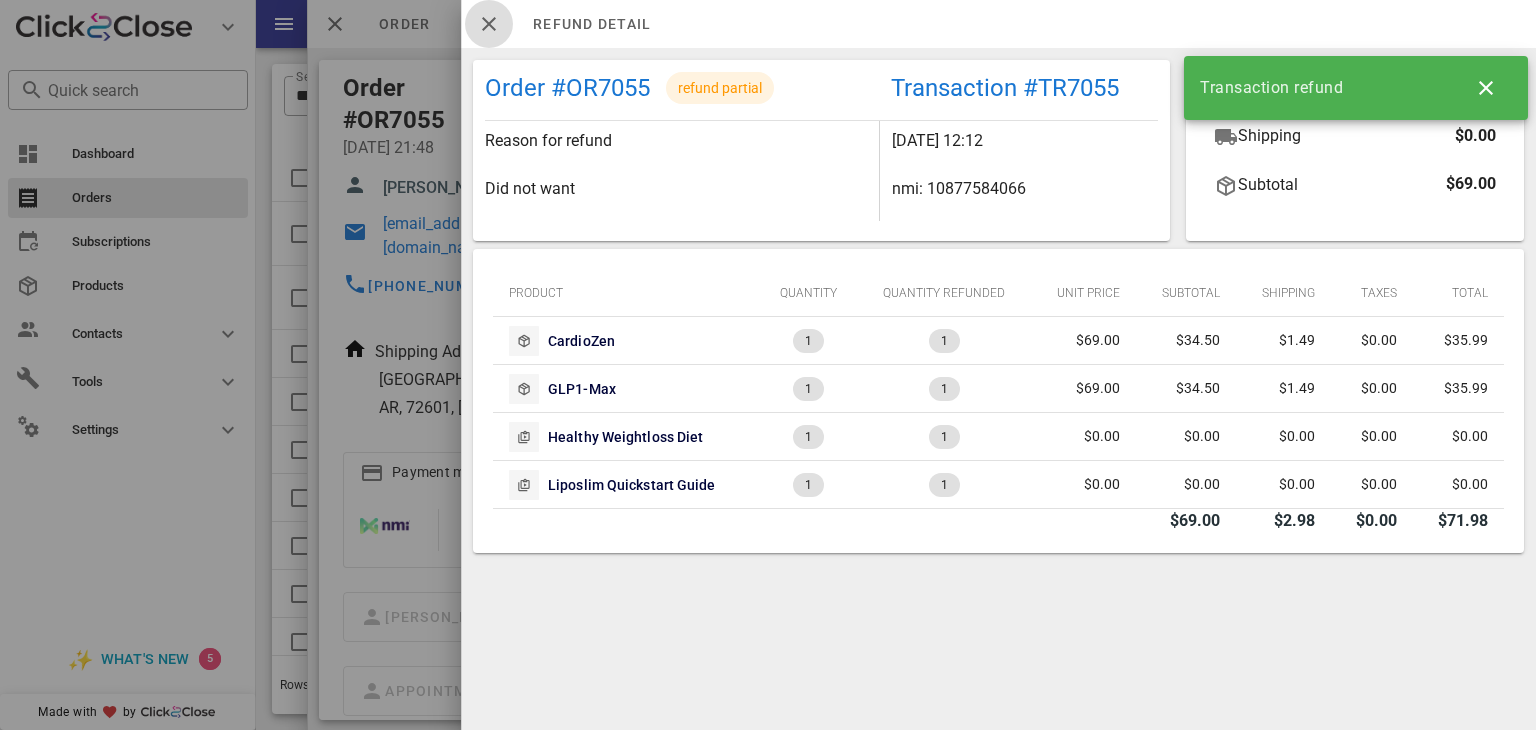 click at bounding box center [489, 24] 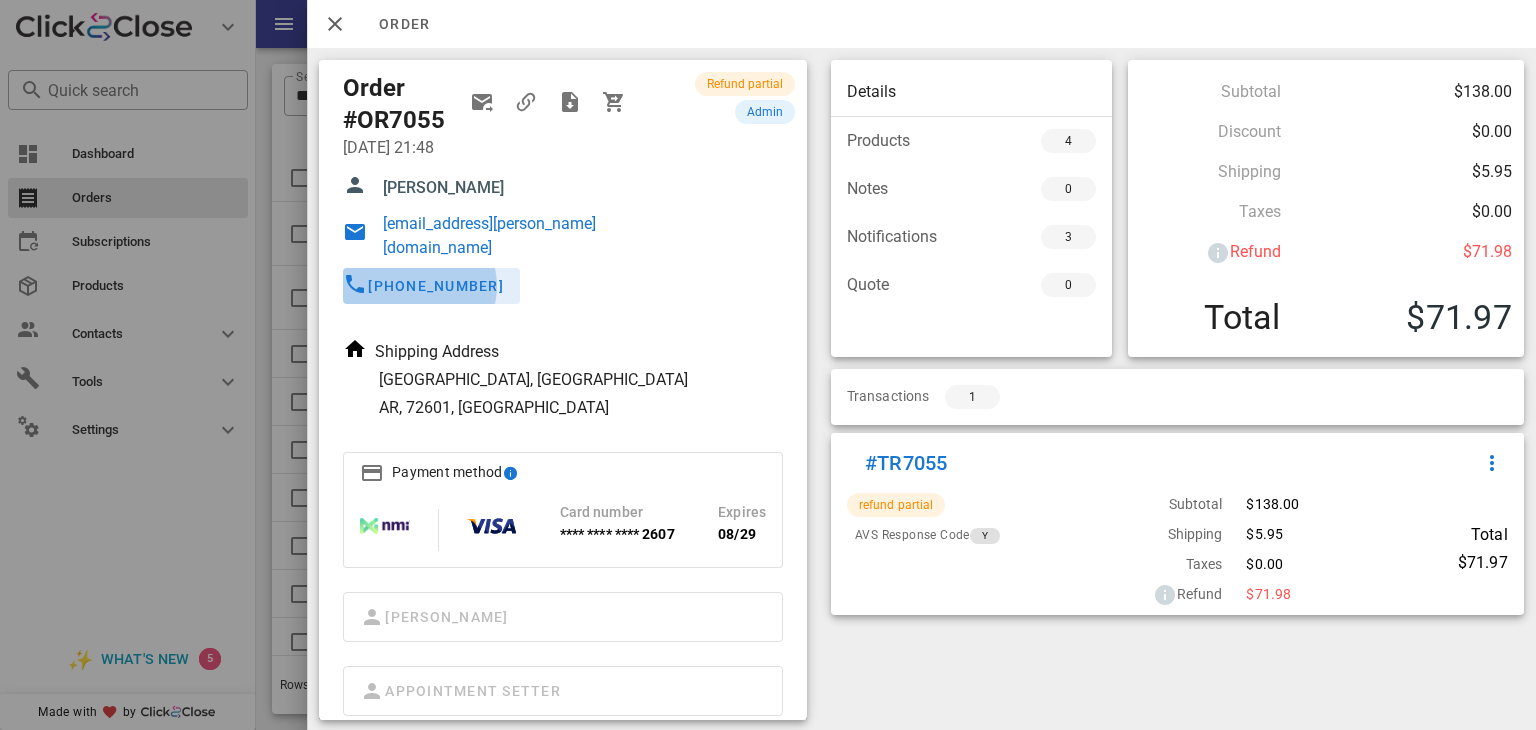 drag, startPoint x: 486, startPoint y: 254, endPoint x: 388, endPoint y: 253, distance: 98.005104 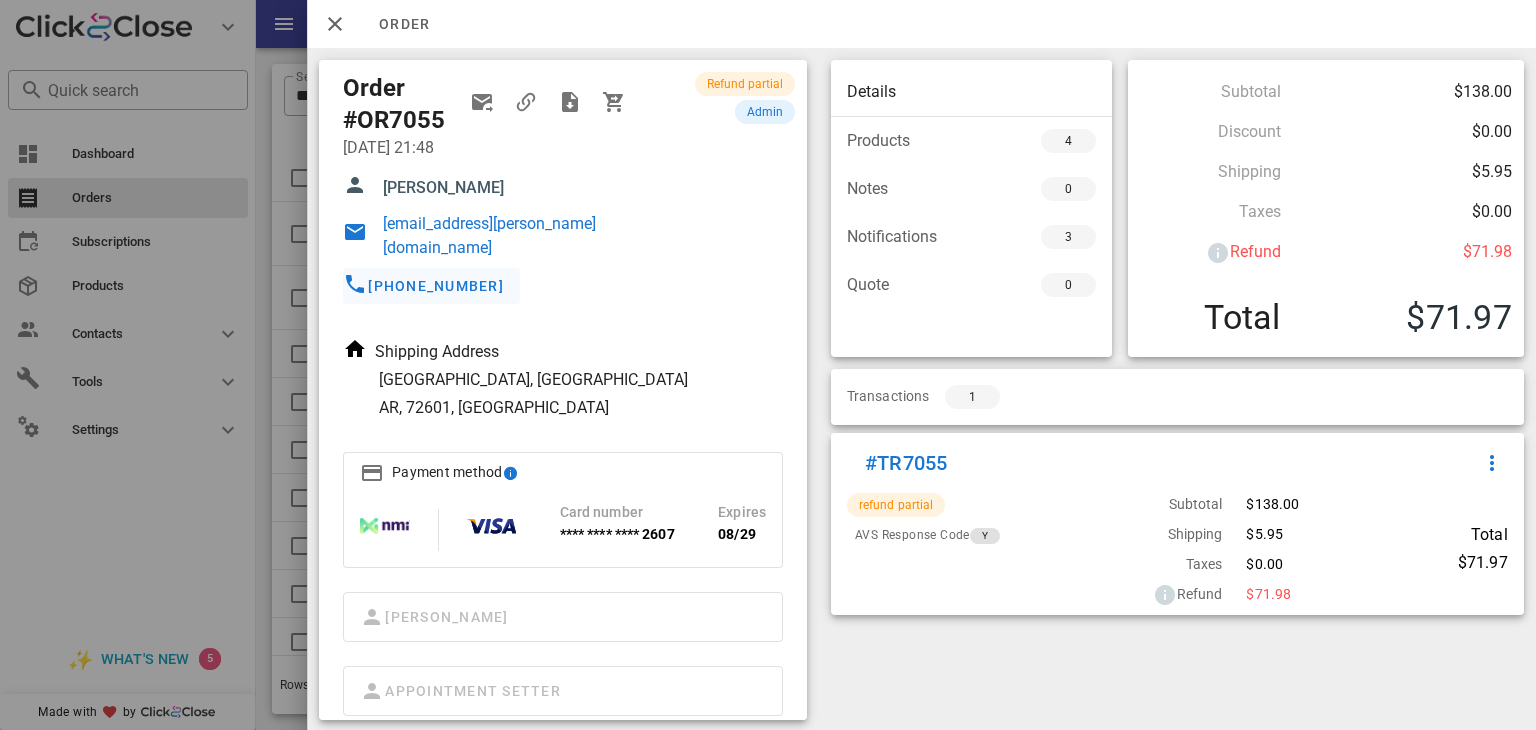 drag, startPoint x: 495, startPoint y: 253, endPoint x: 424, endPoint y: 260, distance: 71.34424 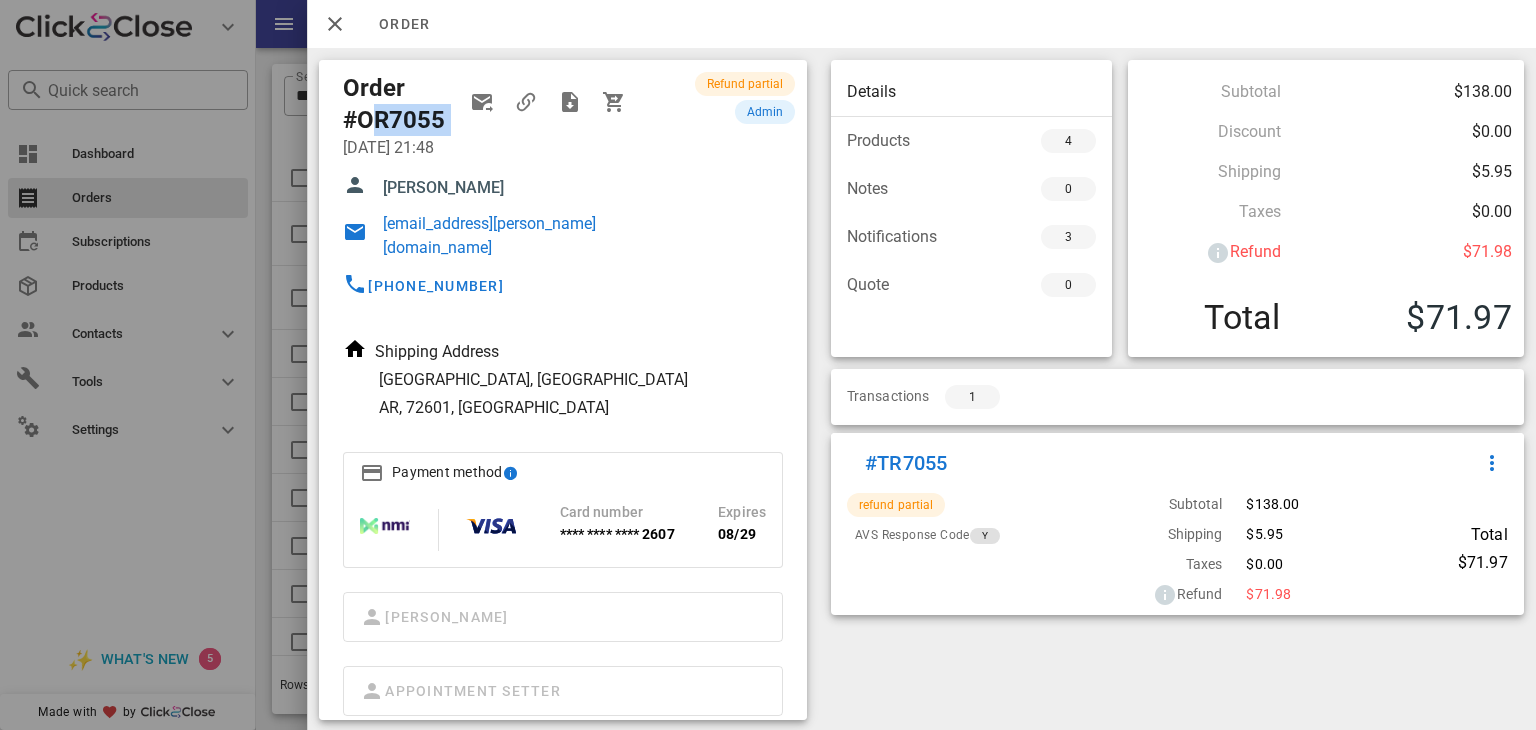 drag, startPoint x: 452, startPoint y: 116, endPoint x: 360, endPoint y: 125, distance: 92.43917 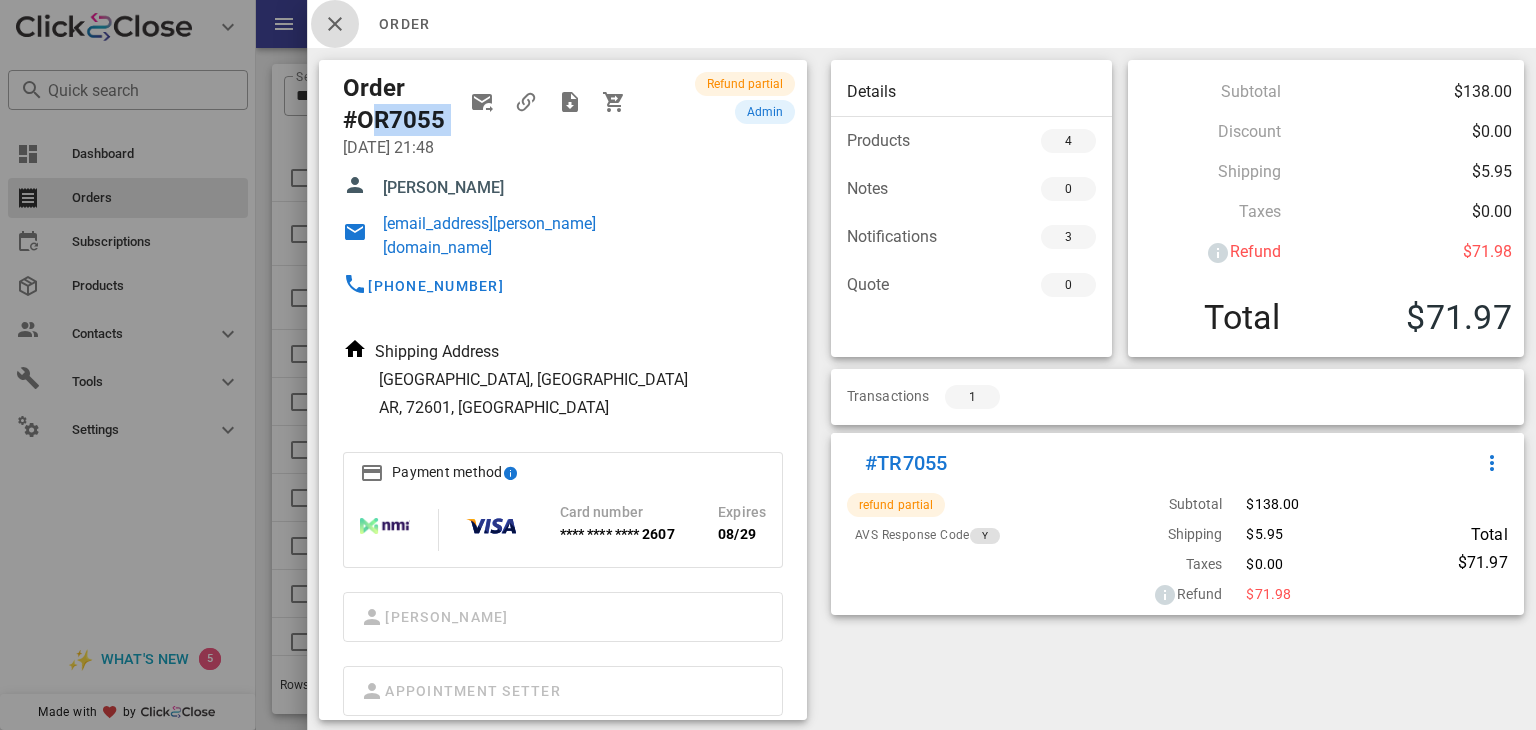 click at bounding box center [335, 24] 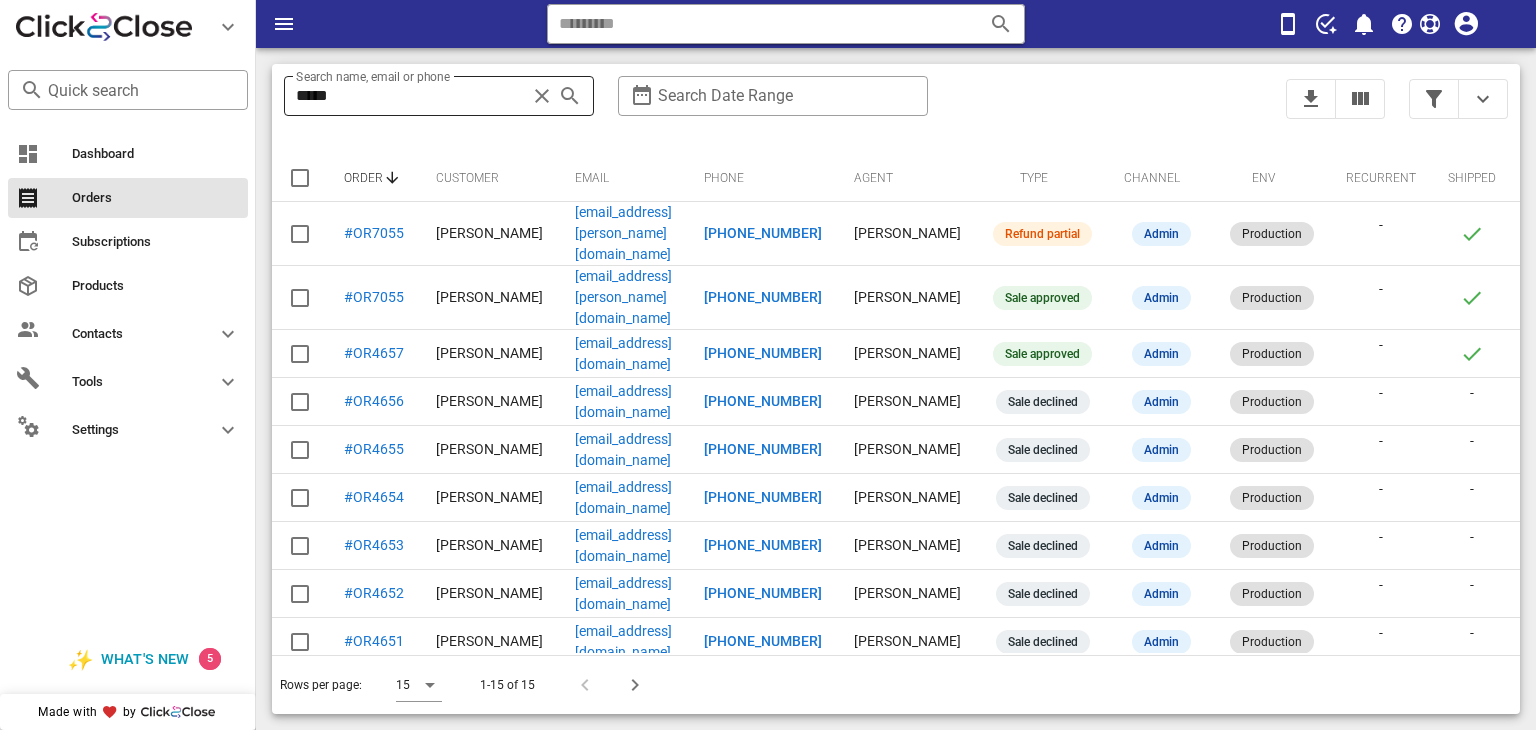 click at bounding box center (542, 96) 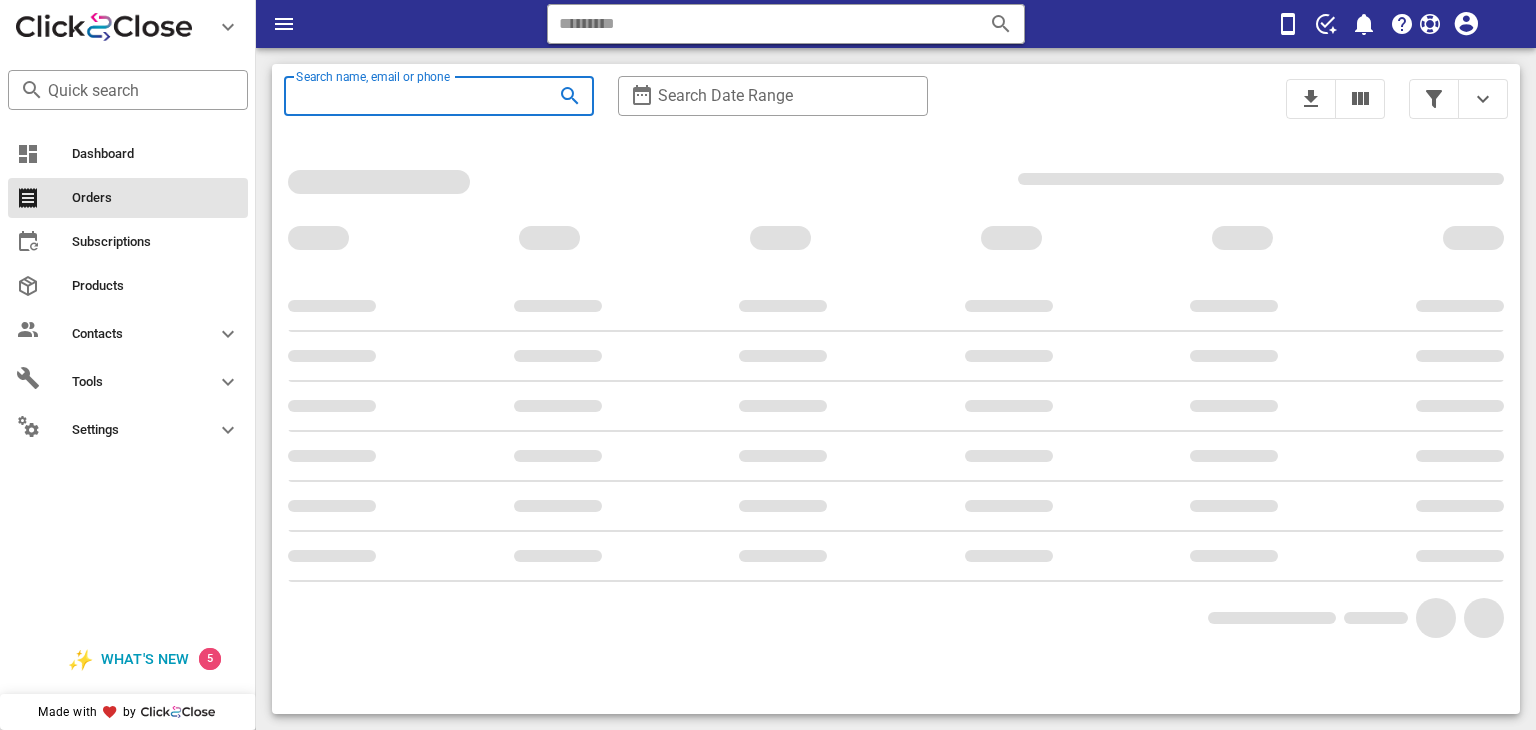 click on "Search name, email or phone" at bounding box center [411, 96] 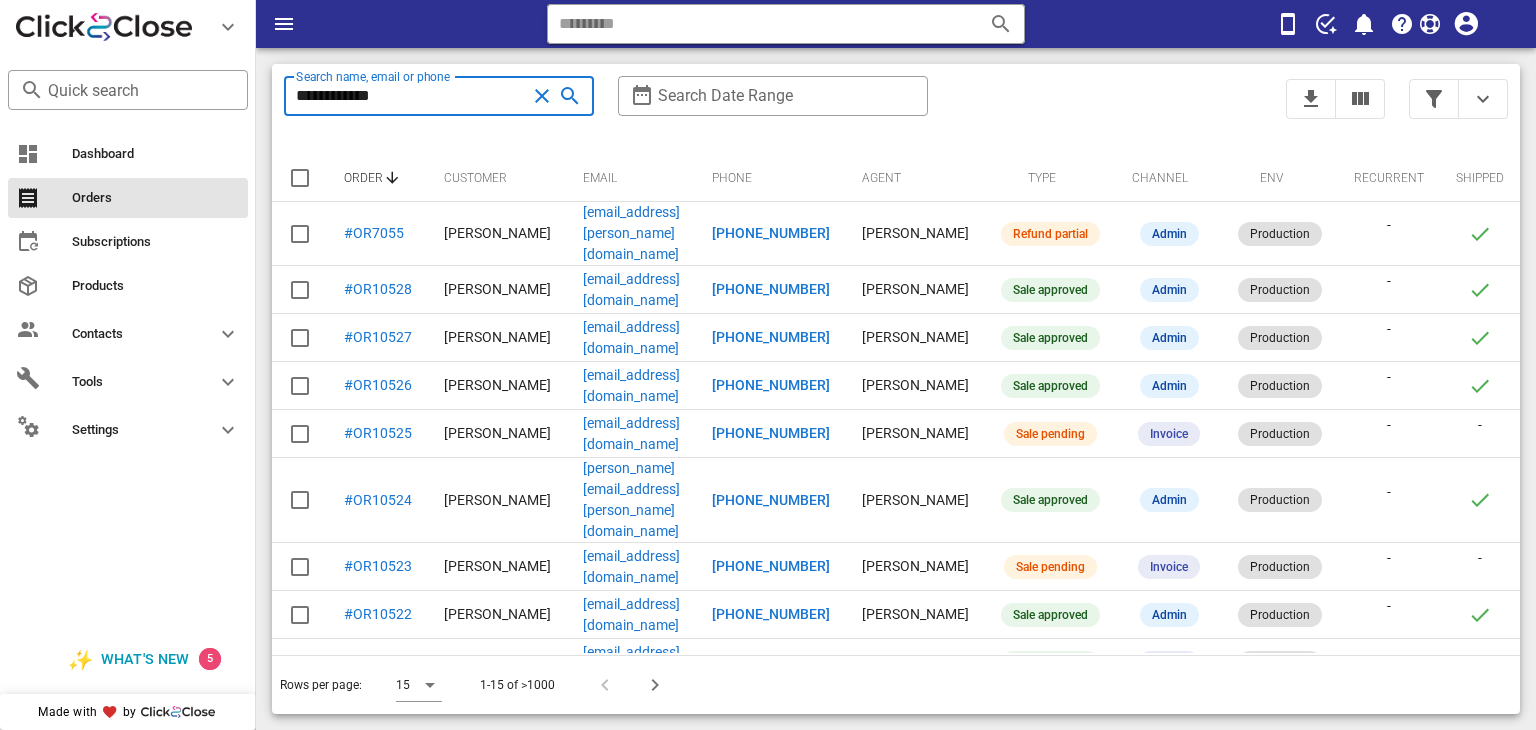 click at bounding box center (570, 96) 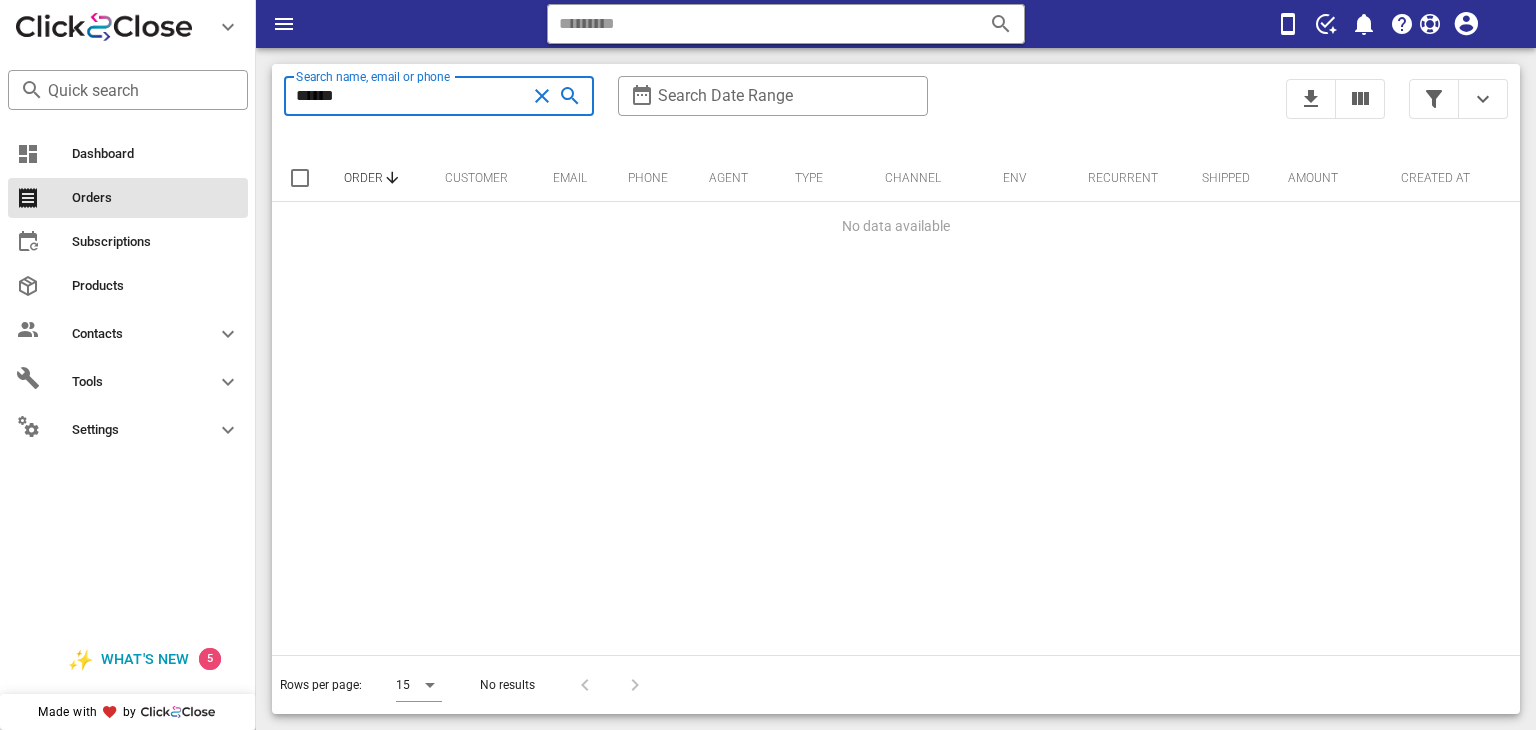 type on "******" 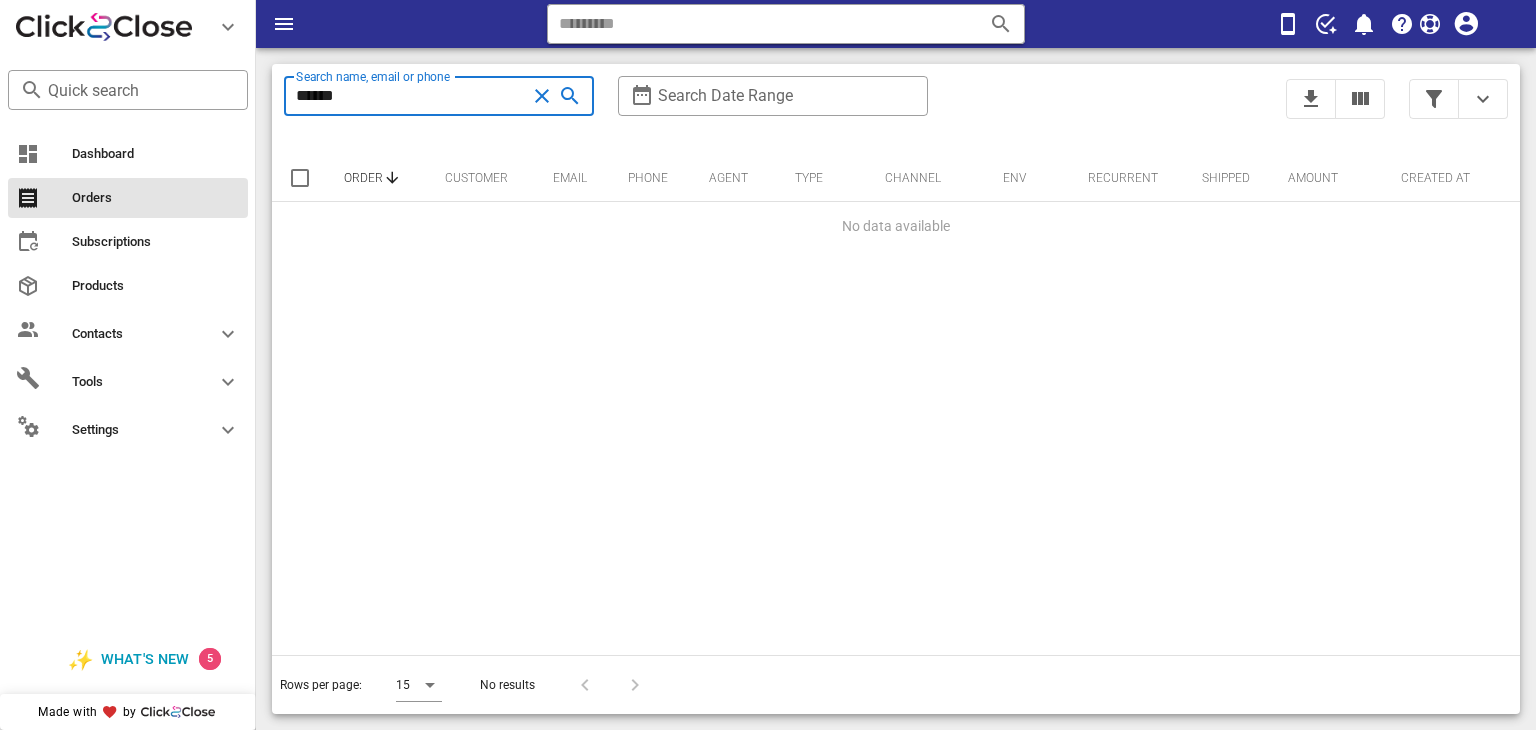click at bounding box center [542, 96] 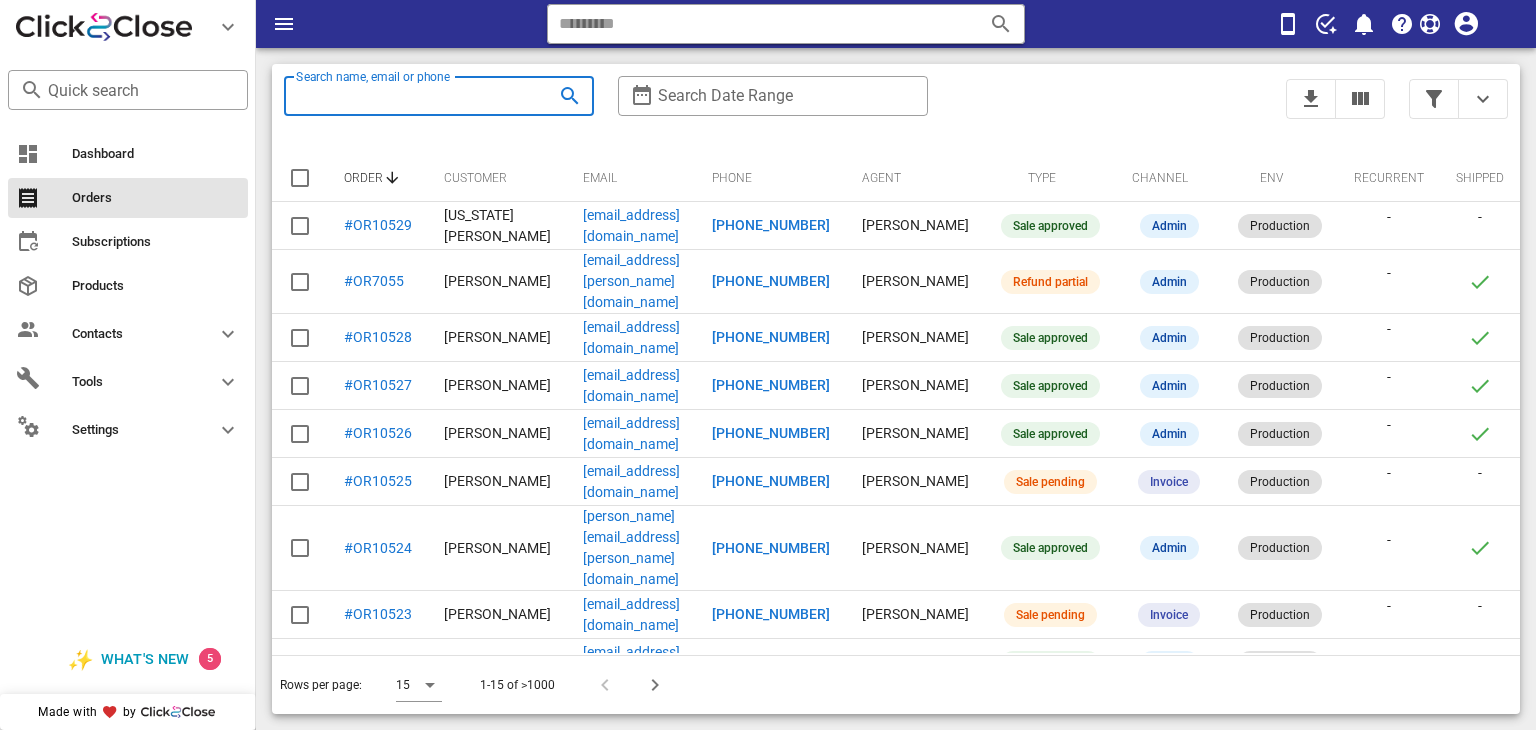click on "Search name, email or phone" at bounding box center (411, 96) 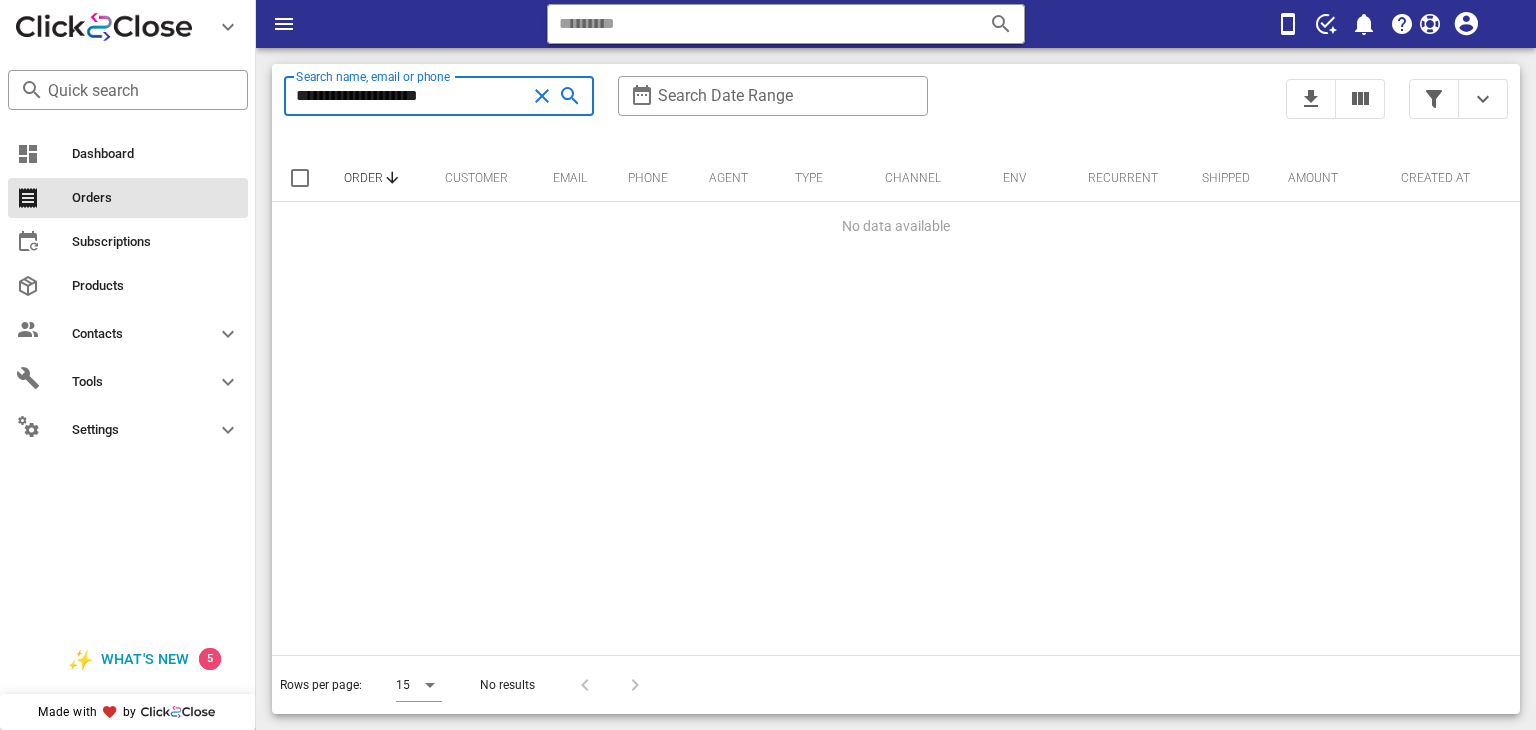 type on "**********" 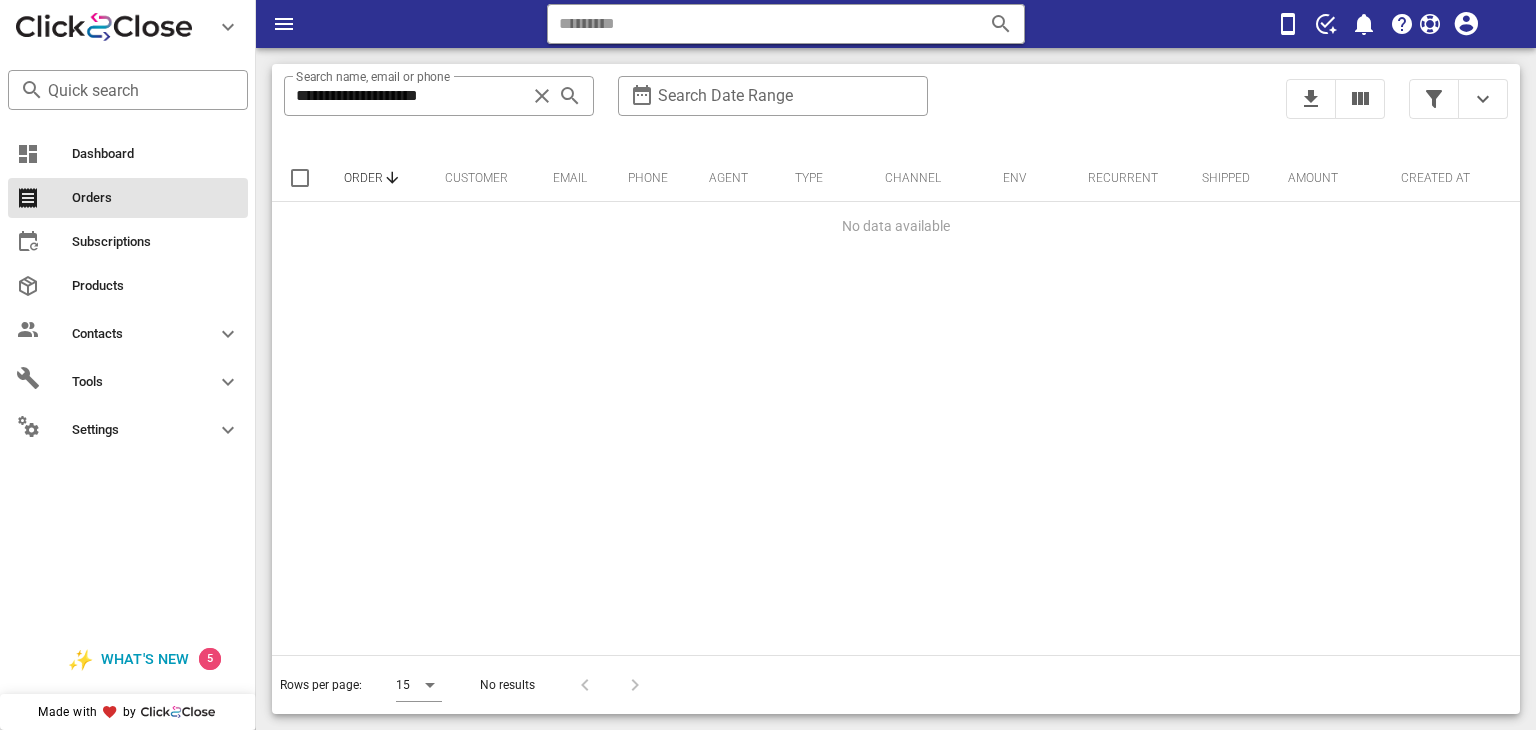 click on "**********" at bounding box center (896, 389) 